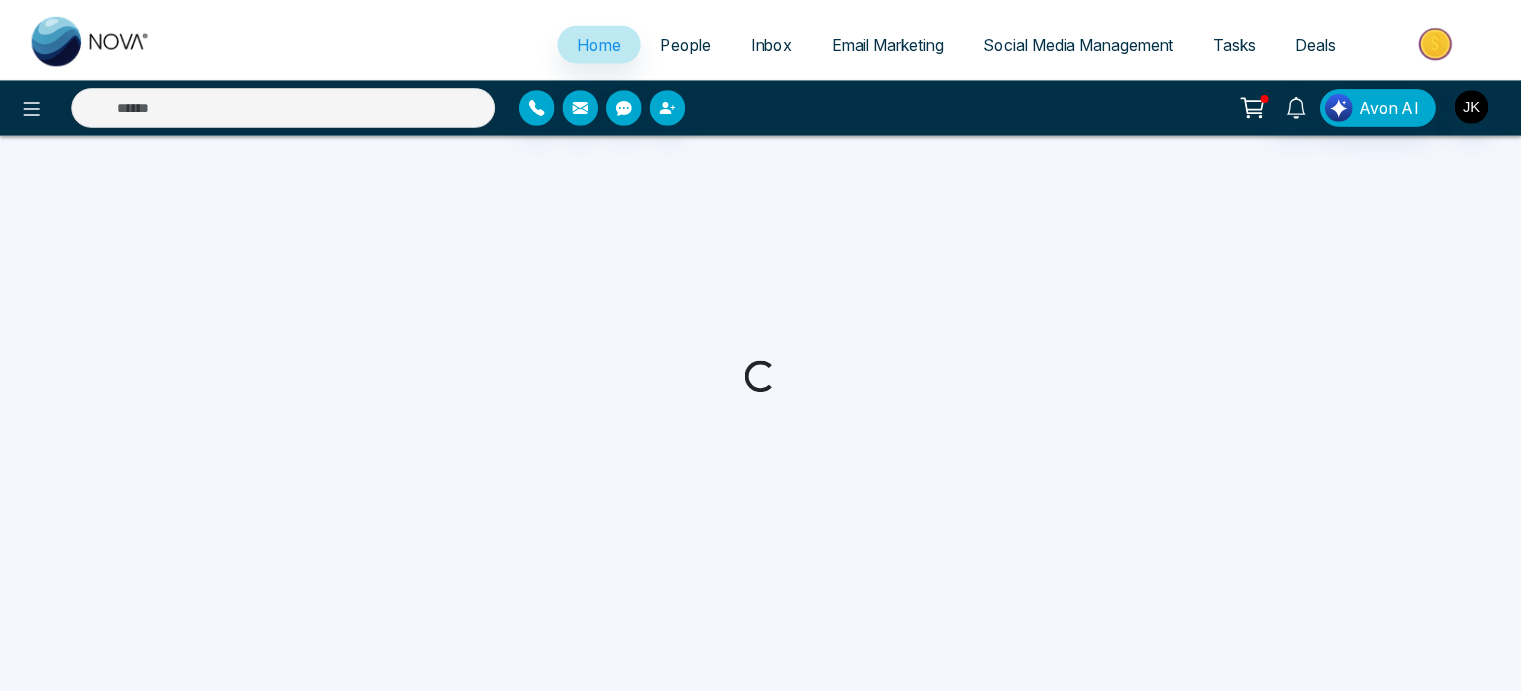 scroll, scrollTop: 0, scrollLeft: 0, axis: both 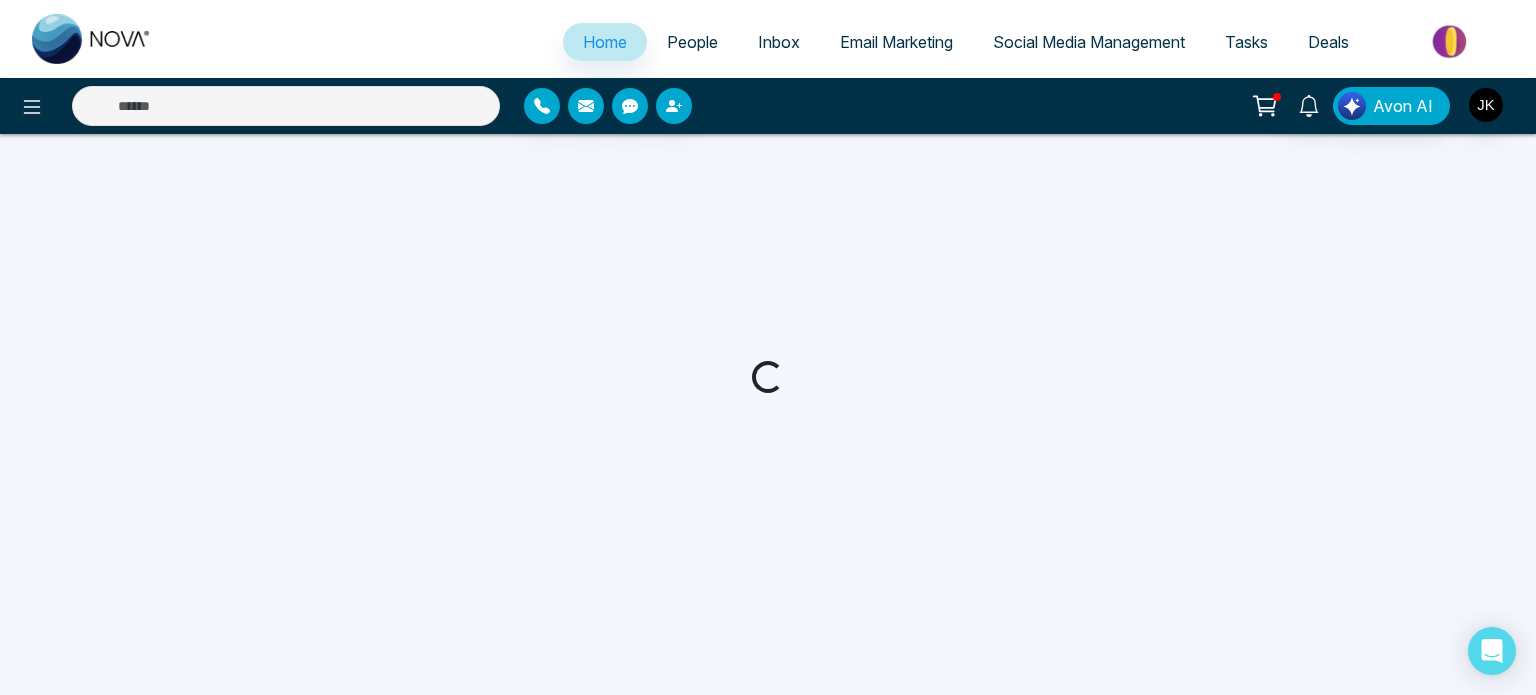 select on "*" 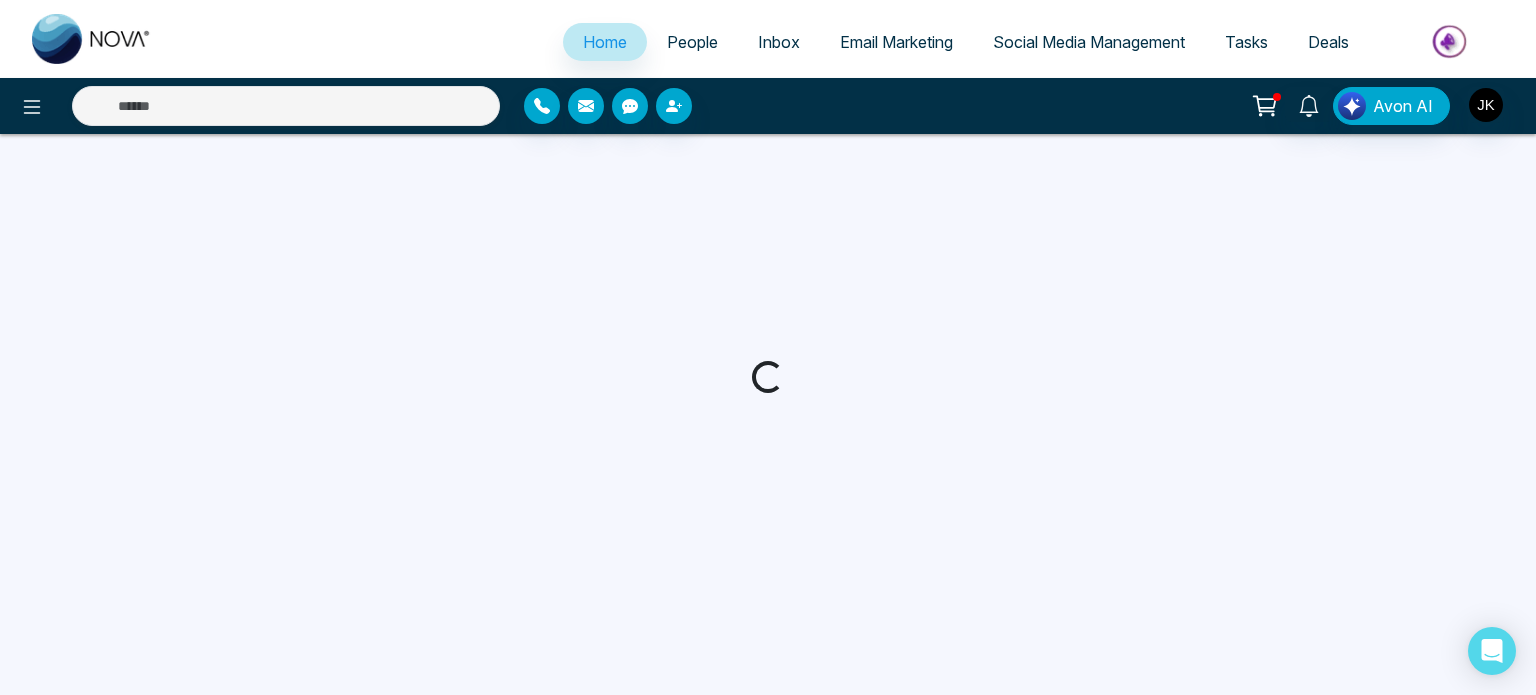 select on "*" 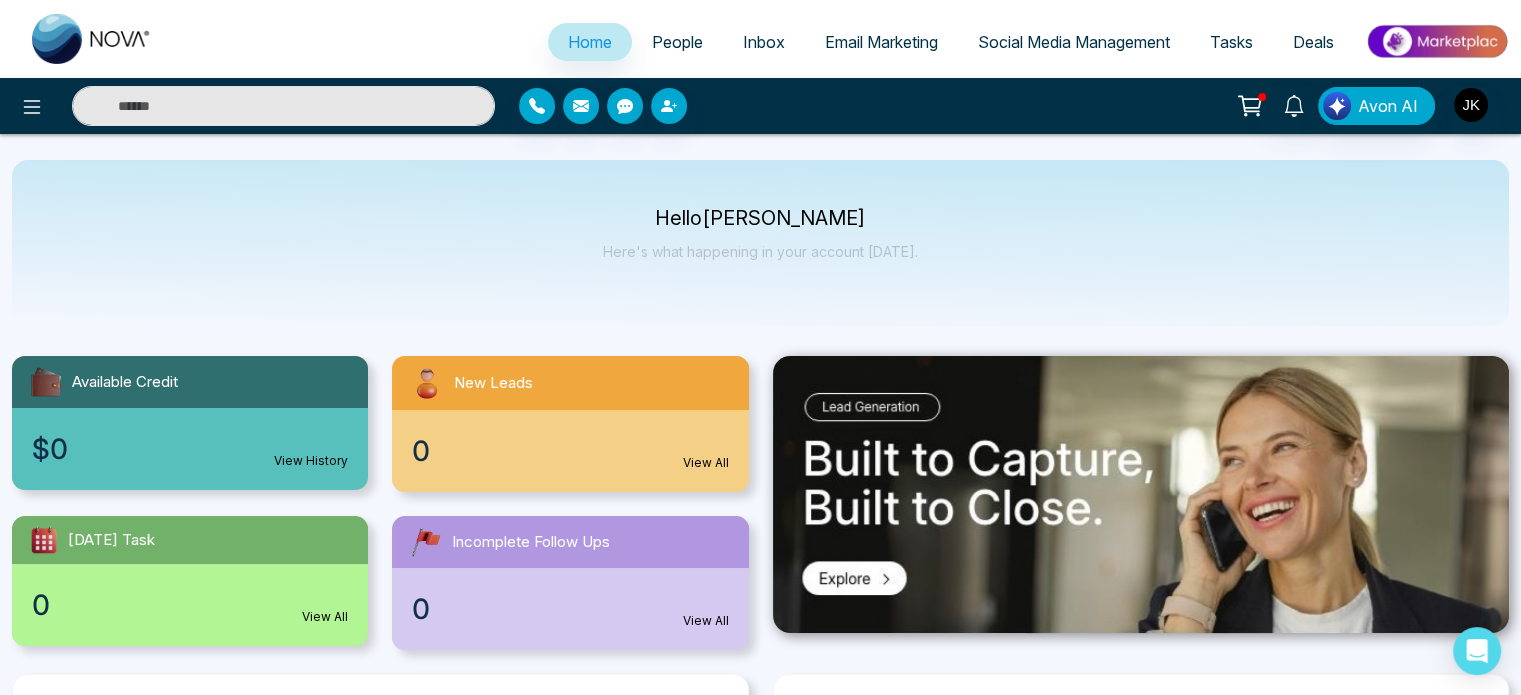 click at bounding box center (1436, 41) 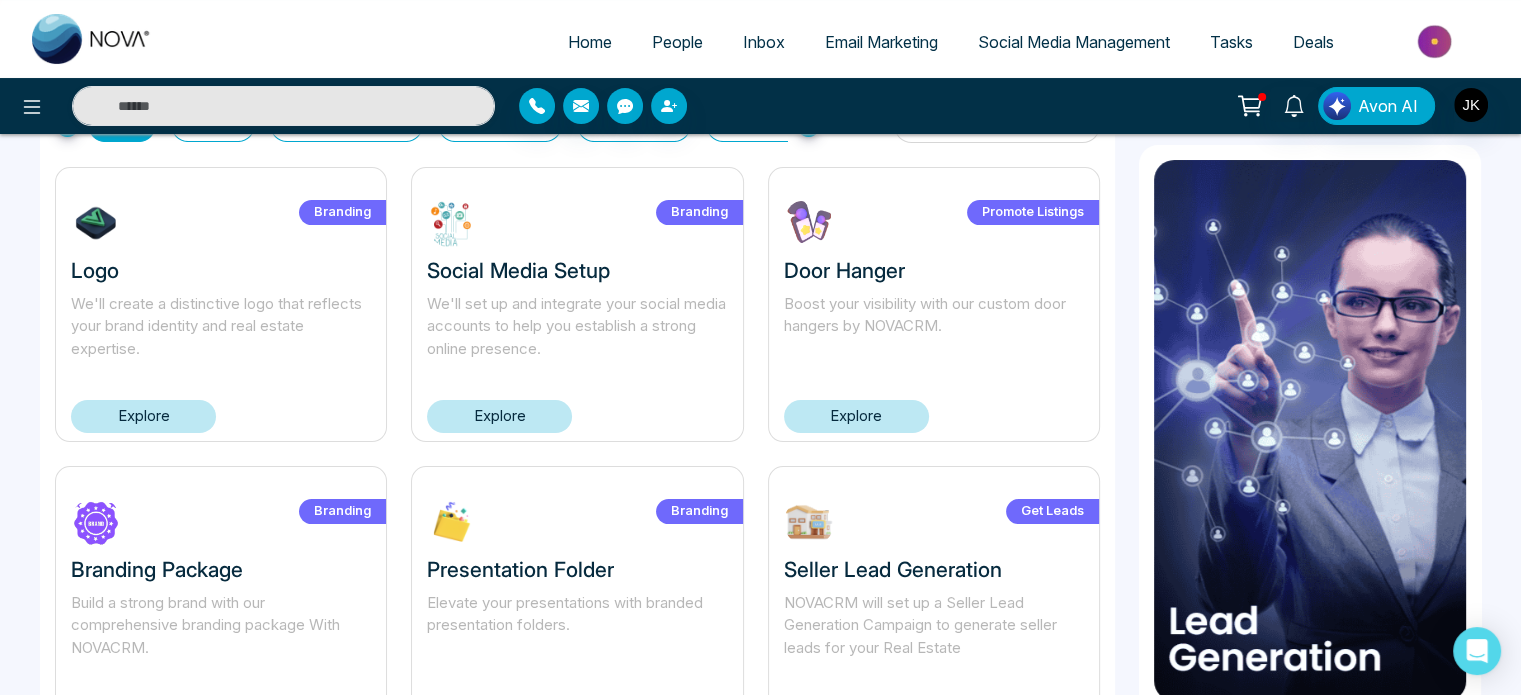 scroll, scrollTop: 0, scrollLeft: 0, axis: both 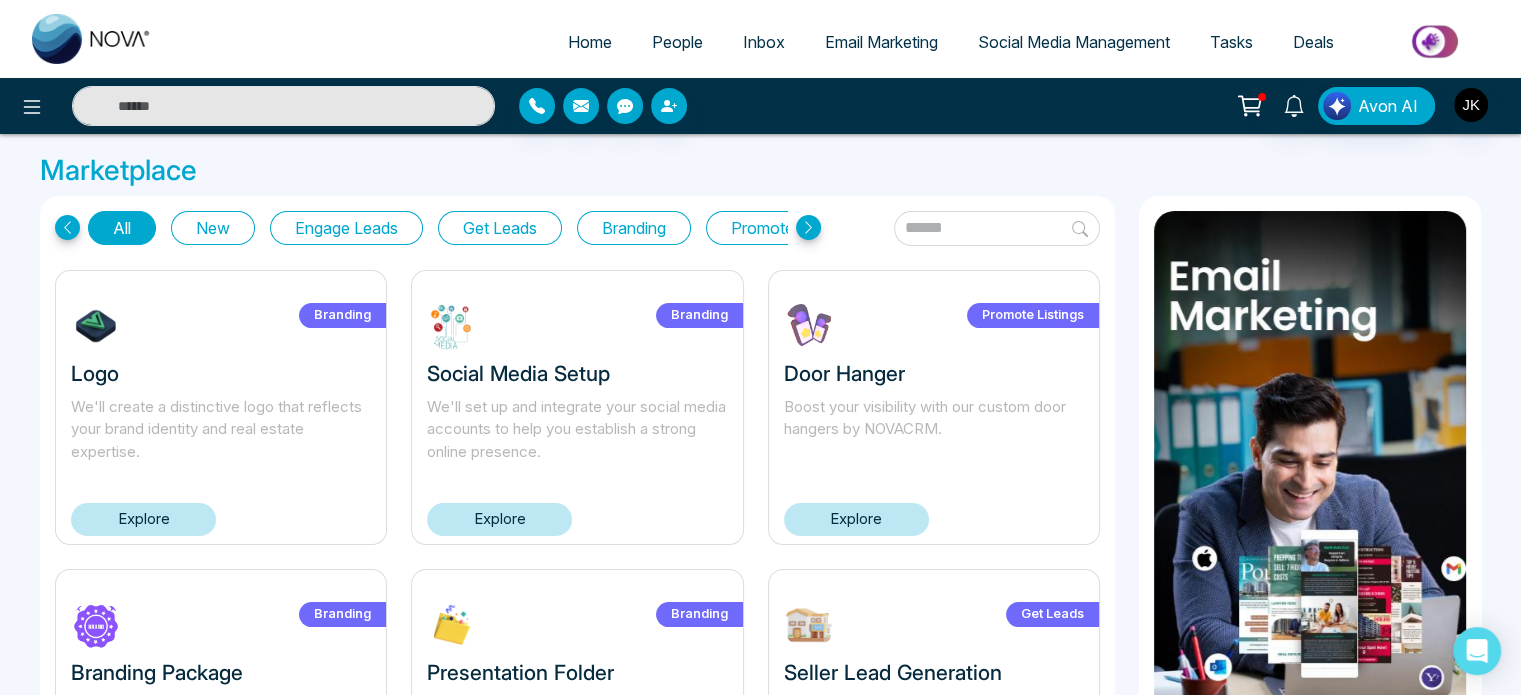 click 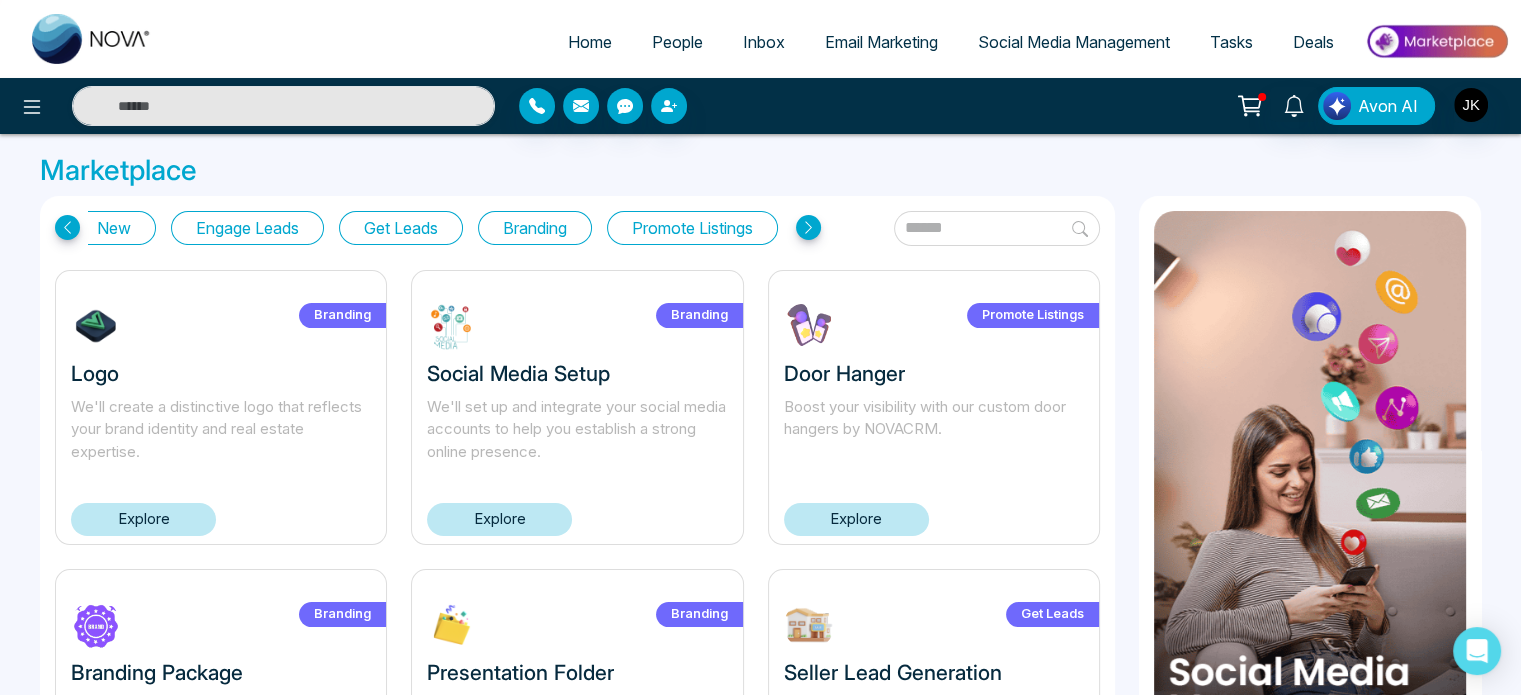 click 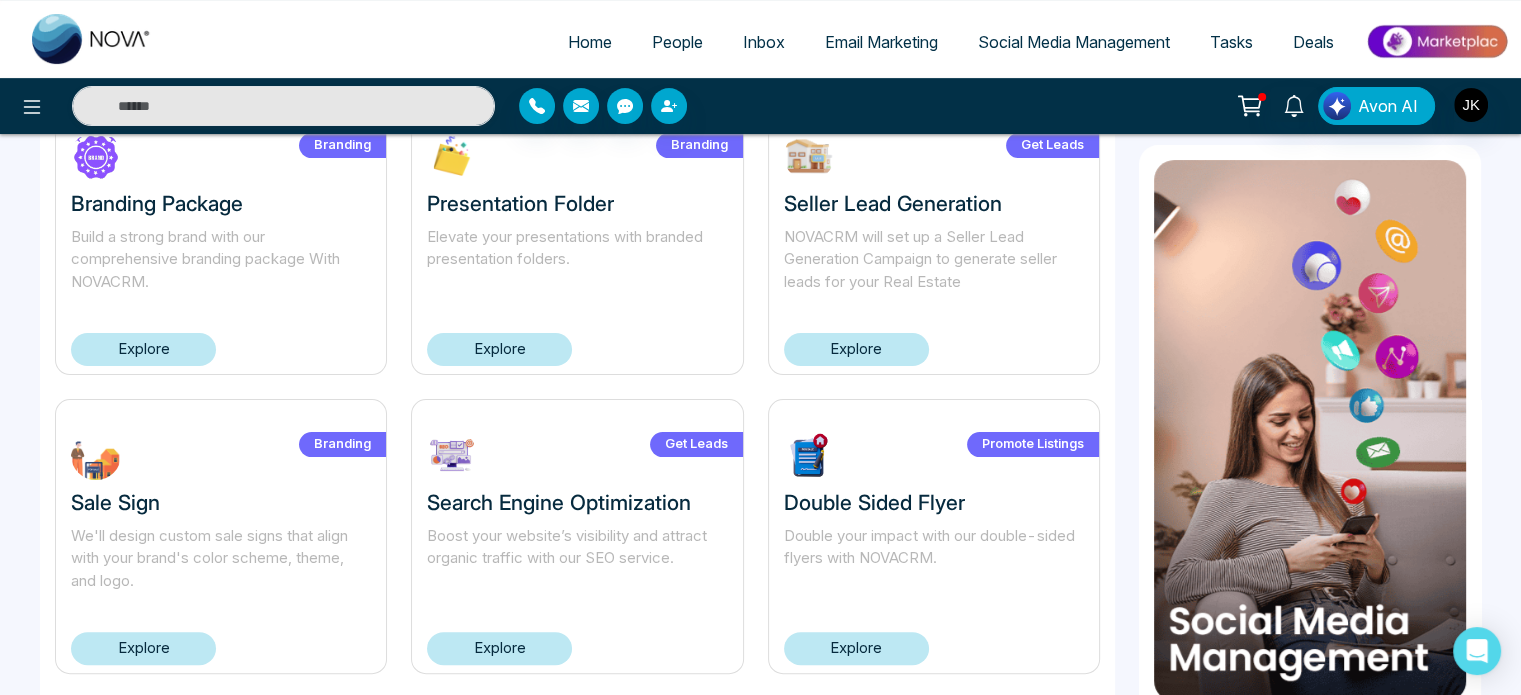 scroll, scrollTop: 0, scrollLeft: 0, axis: both 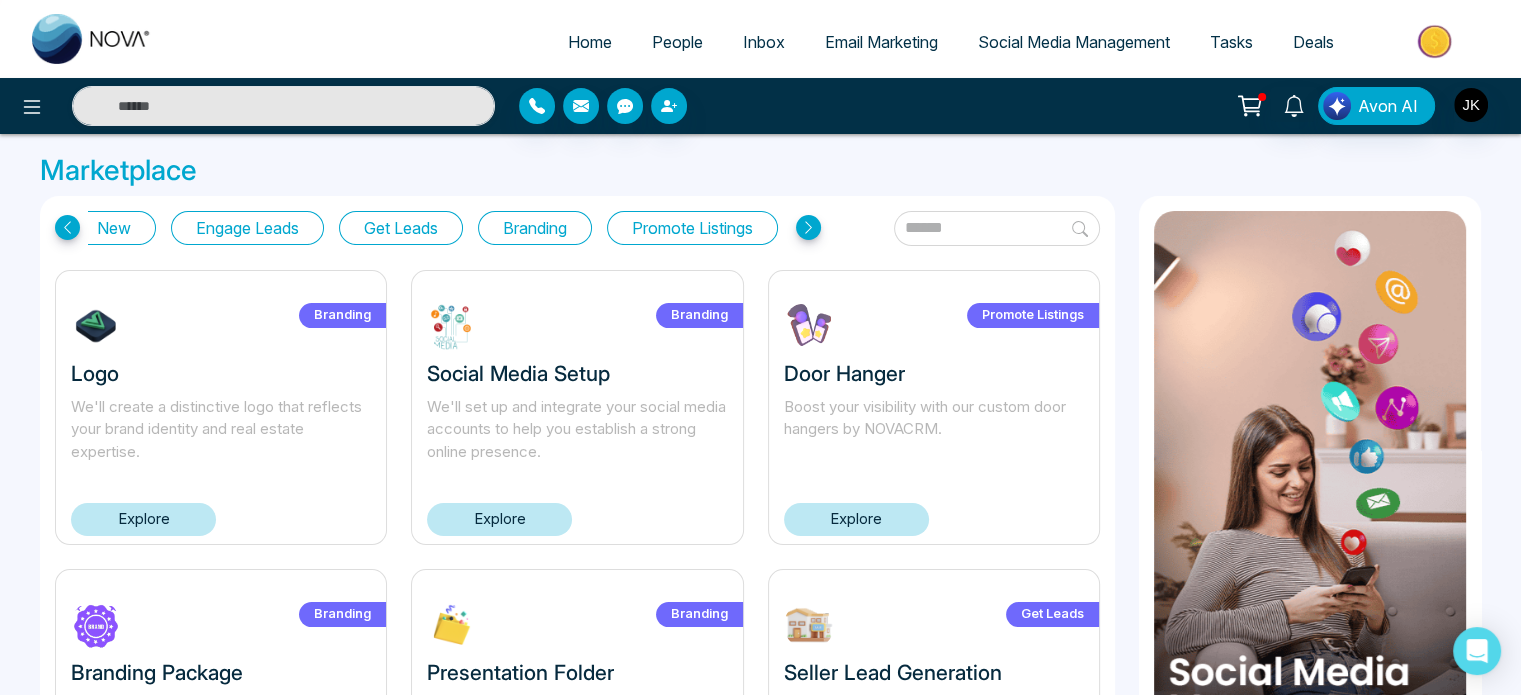 click 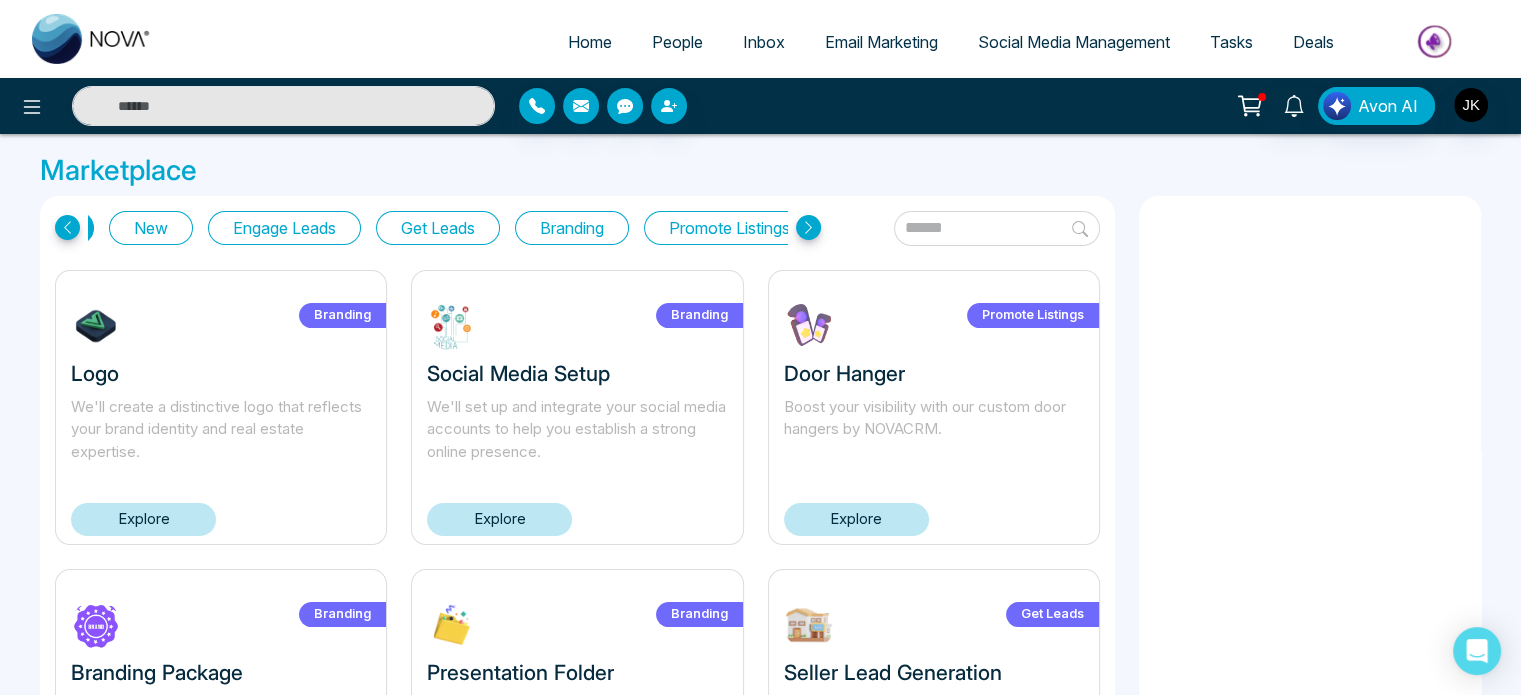 scroll, scrollTop: 0, scrollLeft: 13, axis: horizontal 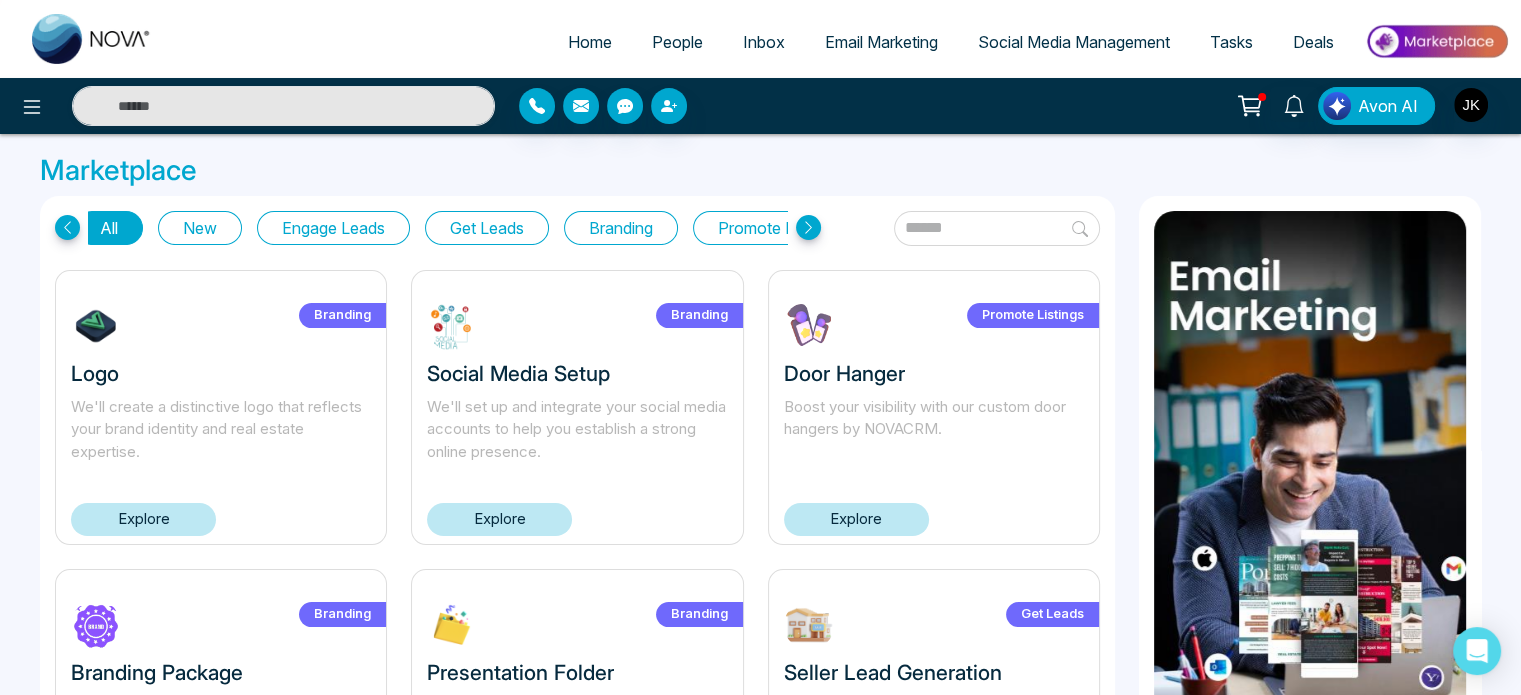 click on "Get Leads" at bounding box center [487, 228] 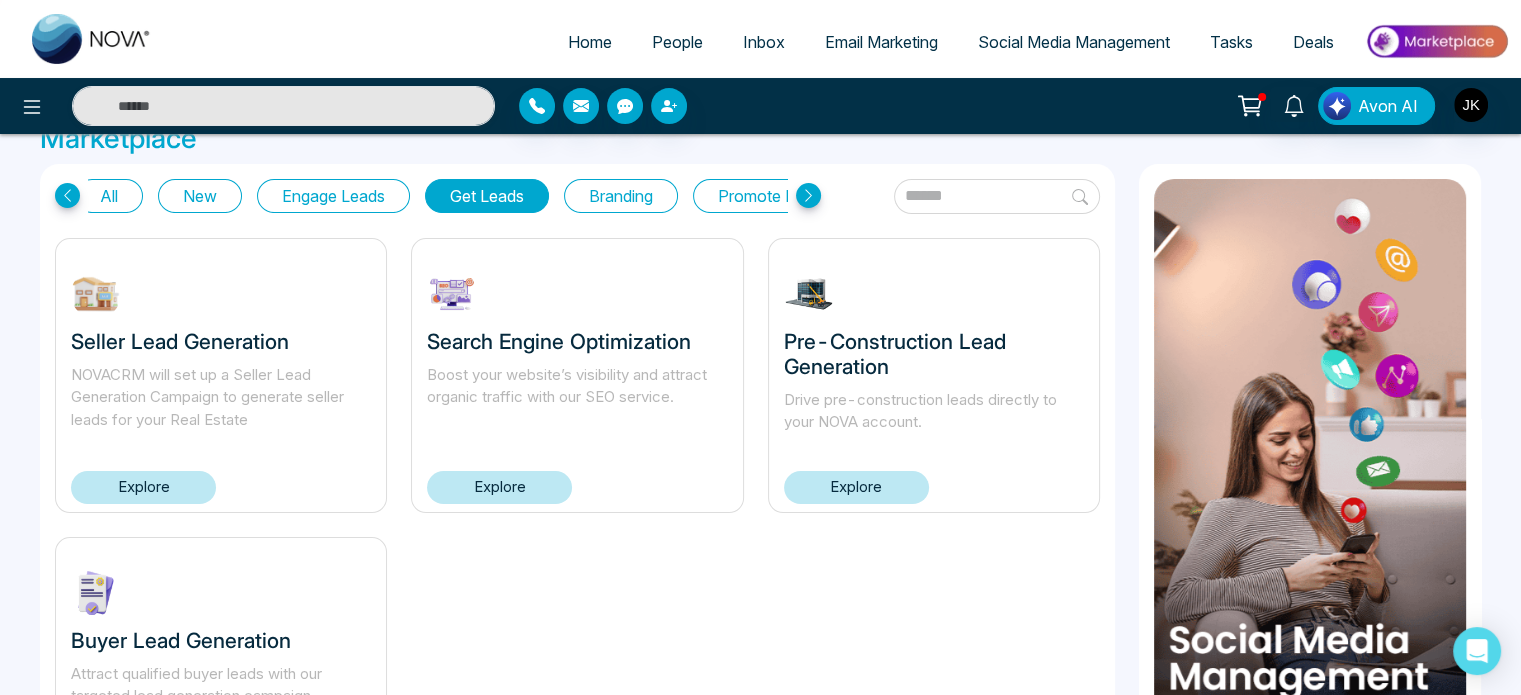 scroll, scrollTop: 0, scrollLeft: 0, axis: both 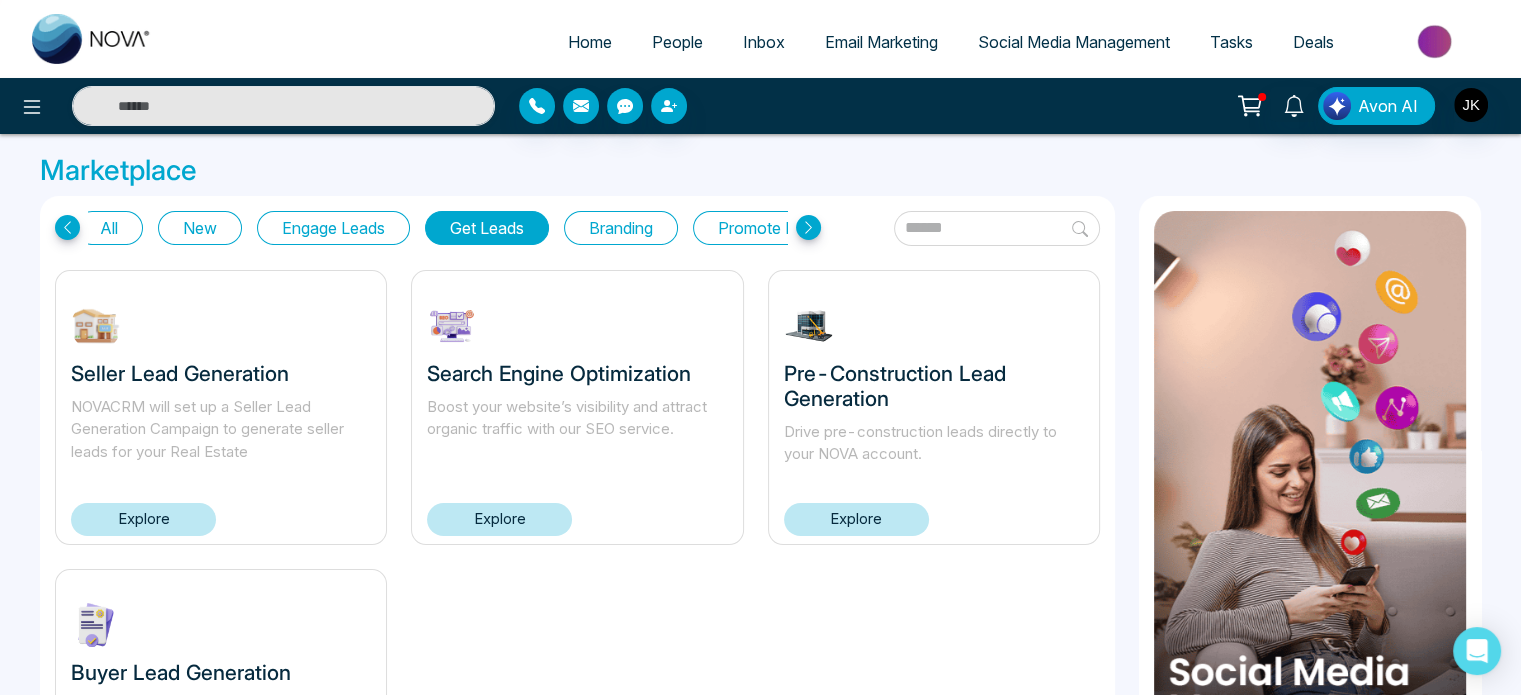 click 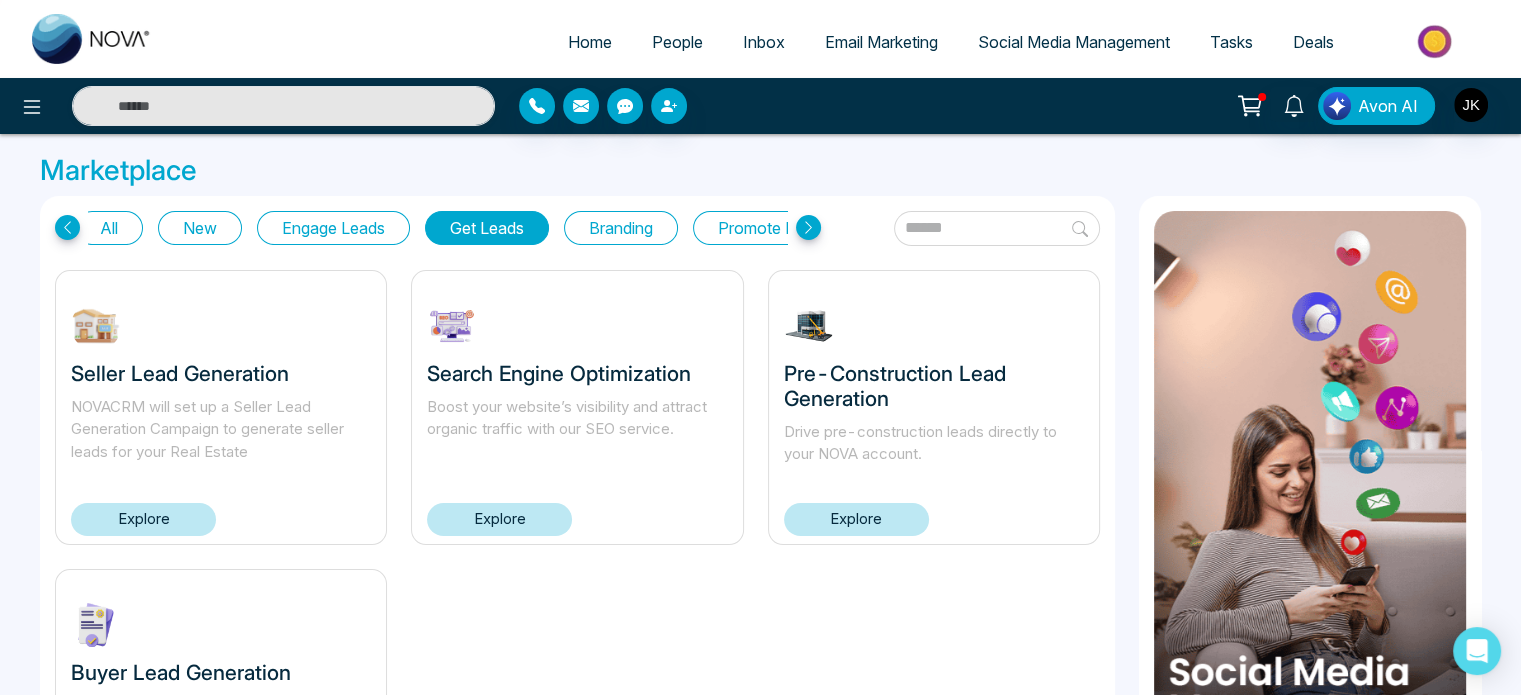scroll, scrollTop: 0, scrollLeft: 0, axis: both 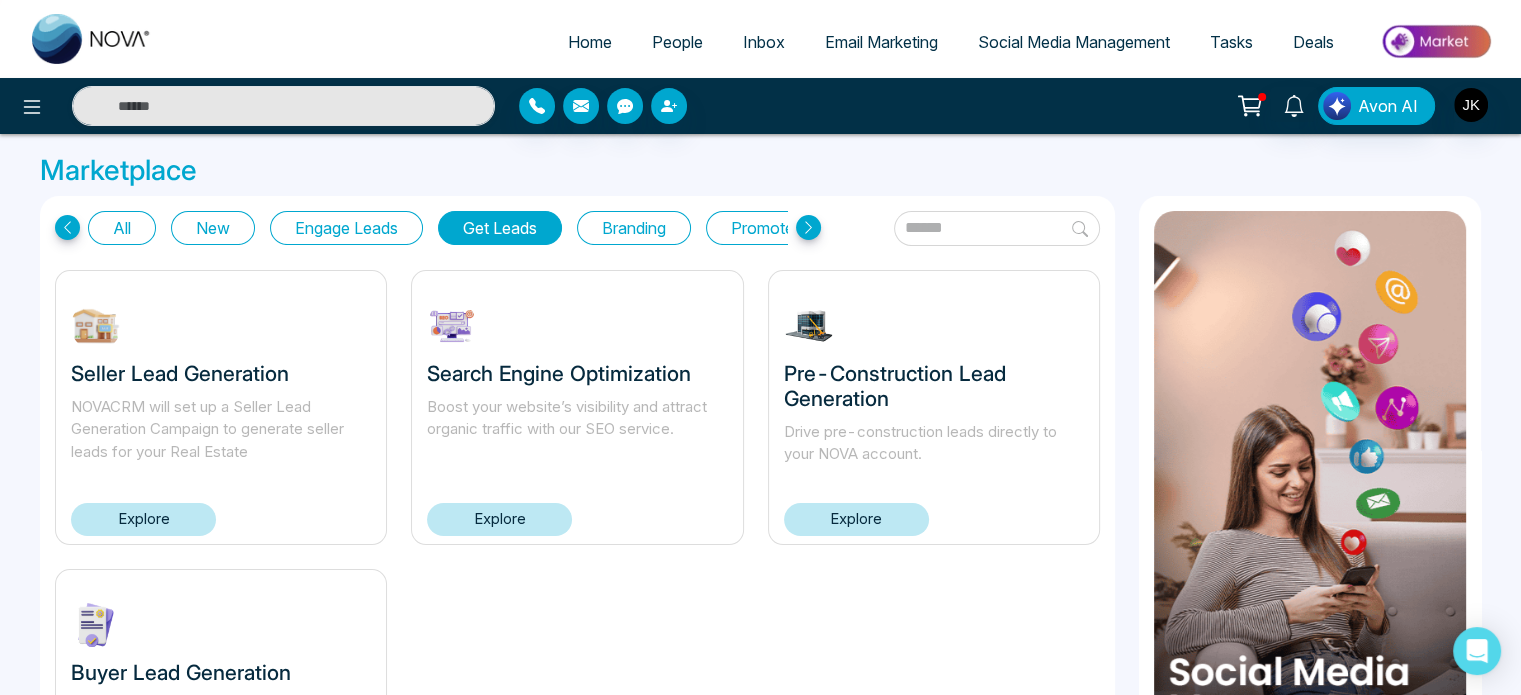 click on "All" at bounding box center (122, 228) 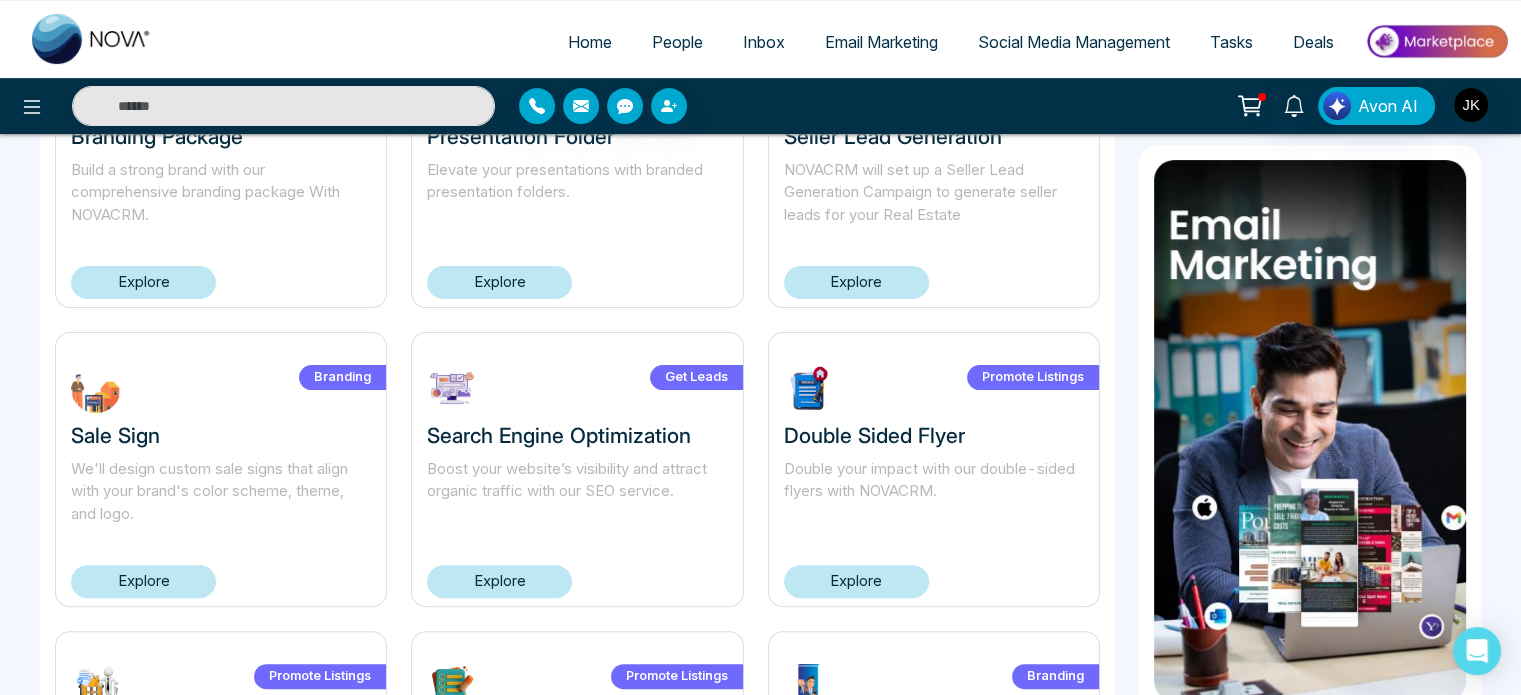 scroll, scrollTop: 969, scrollLeft: 0, axis: vertical 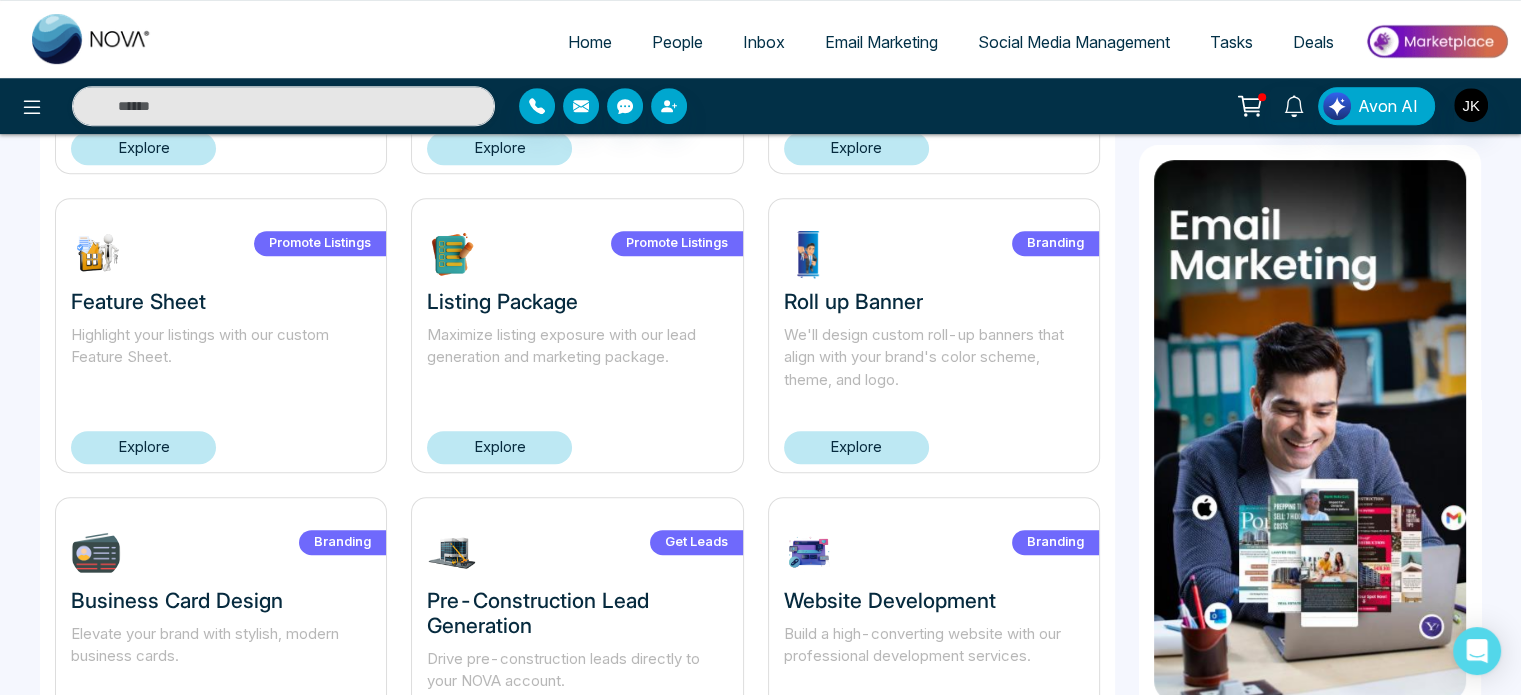 click on "Branding Website Development Build a high-converting website with our professional development services. Explore" at bounding box center (934, 634) 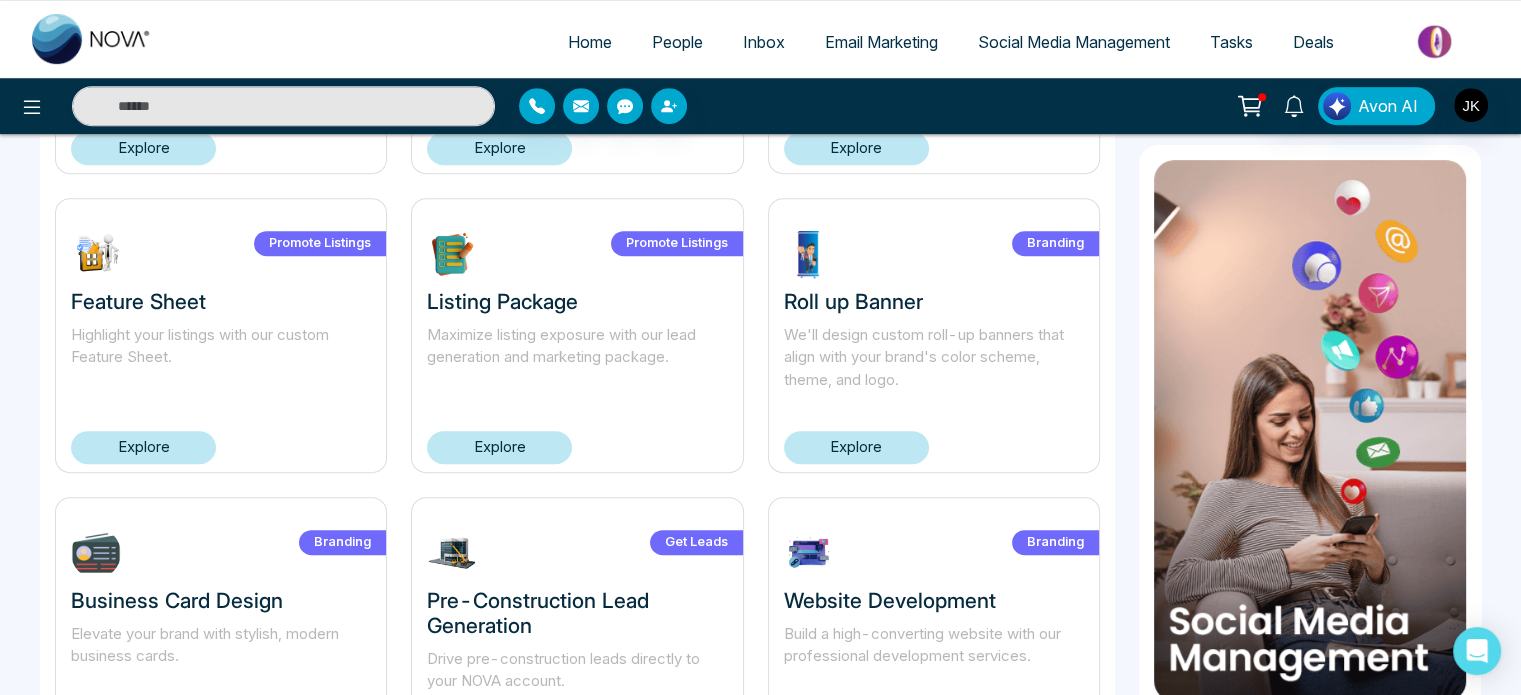 scroll, scrollTop: 1403, scrollLeft: 0, axis: vertical 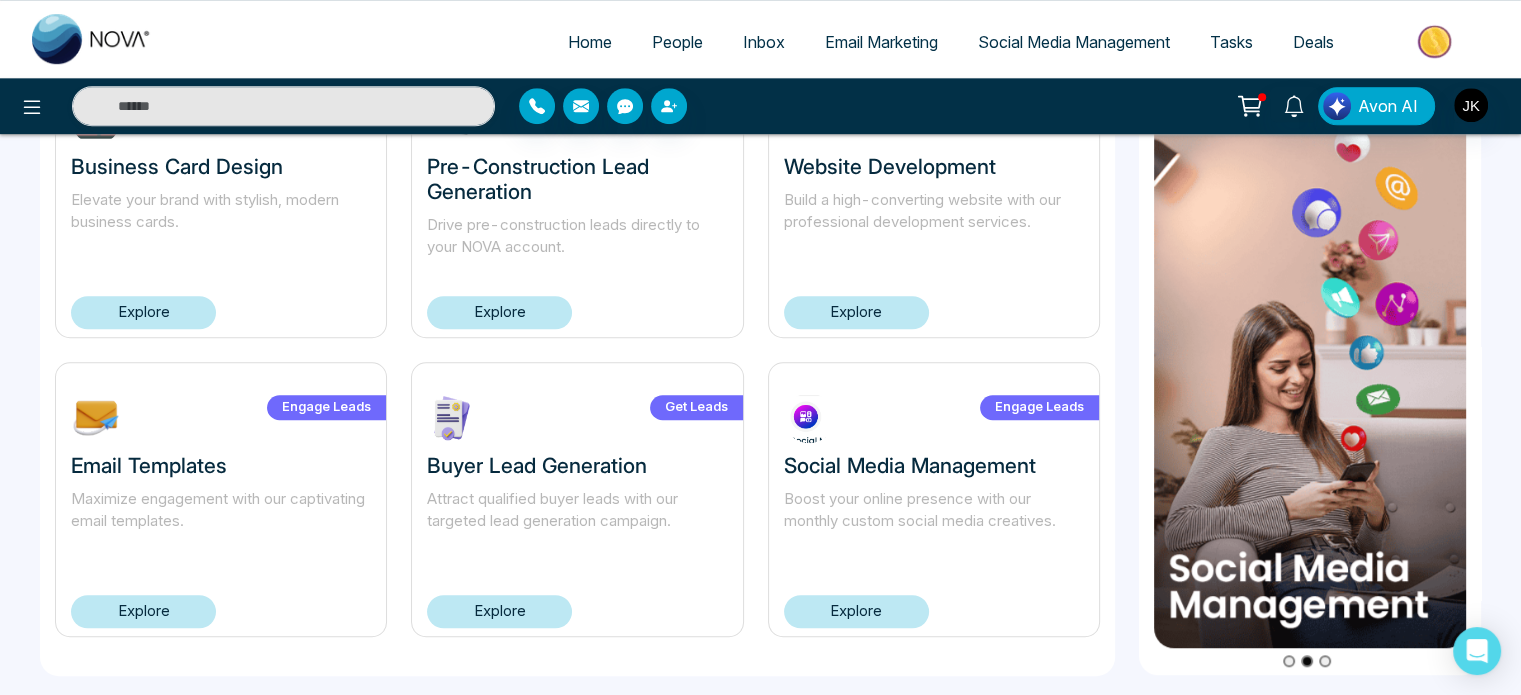 click on "Social Media Management" at bounding box center [934, 465] 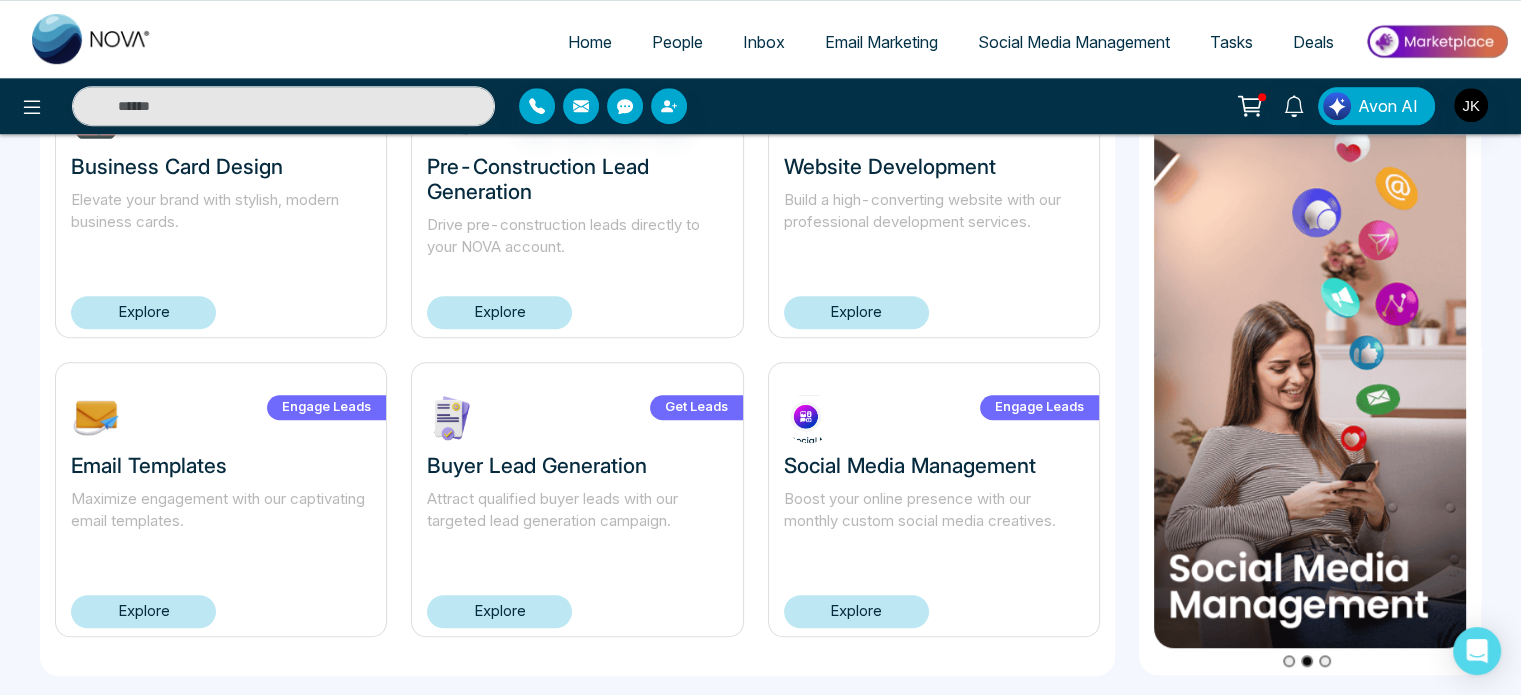 click on "Explore" at bounding box center (856, 611) 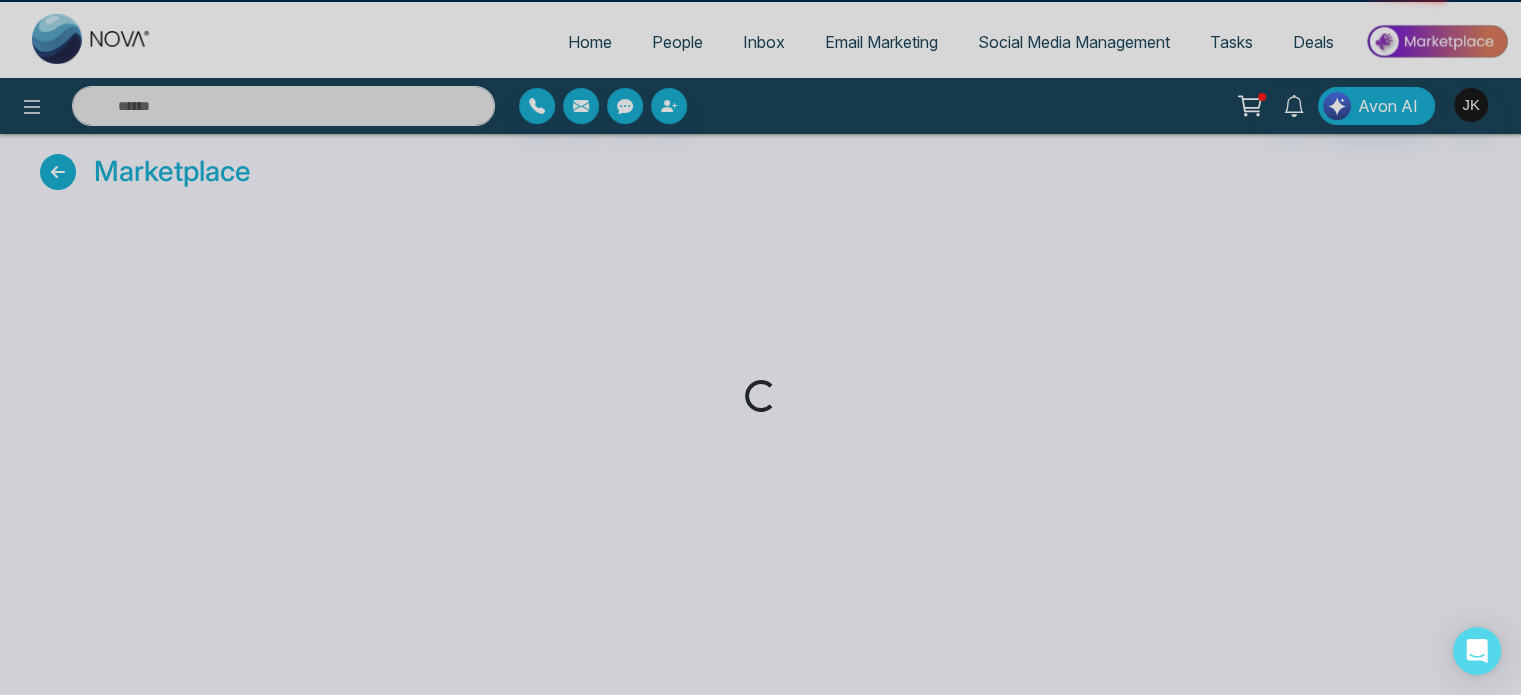 scroll, scrollTop: 0, scrollLeft: 0, axis: both 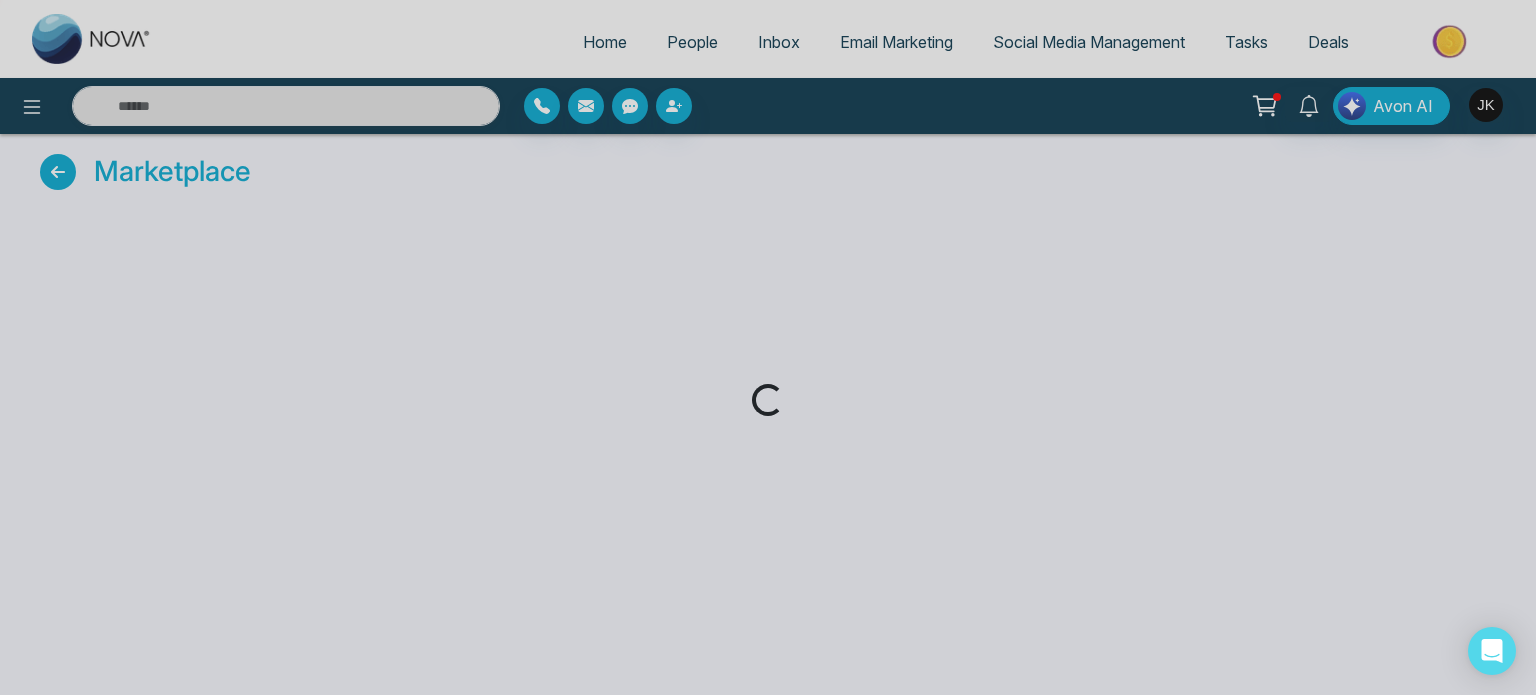 click on "Loading..." at bounding box center [768, 347] 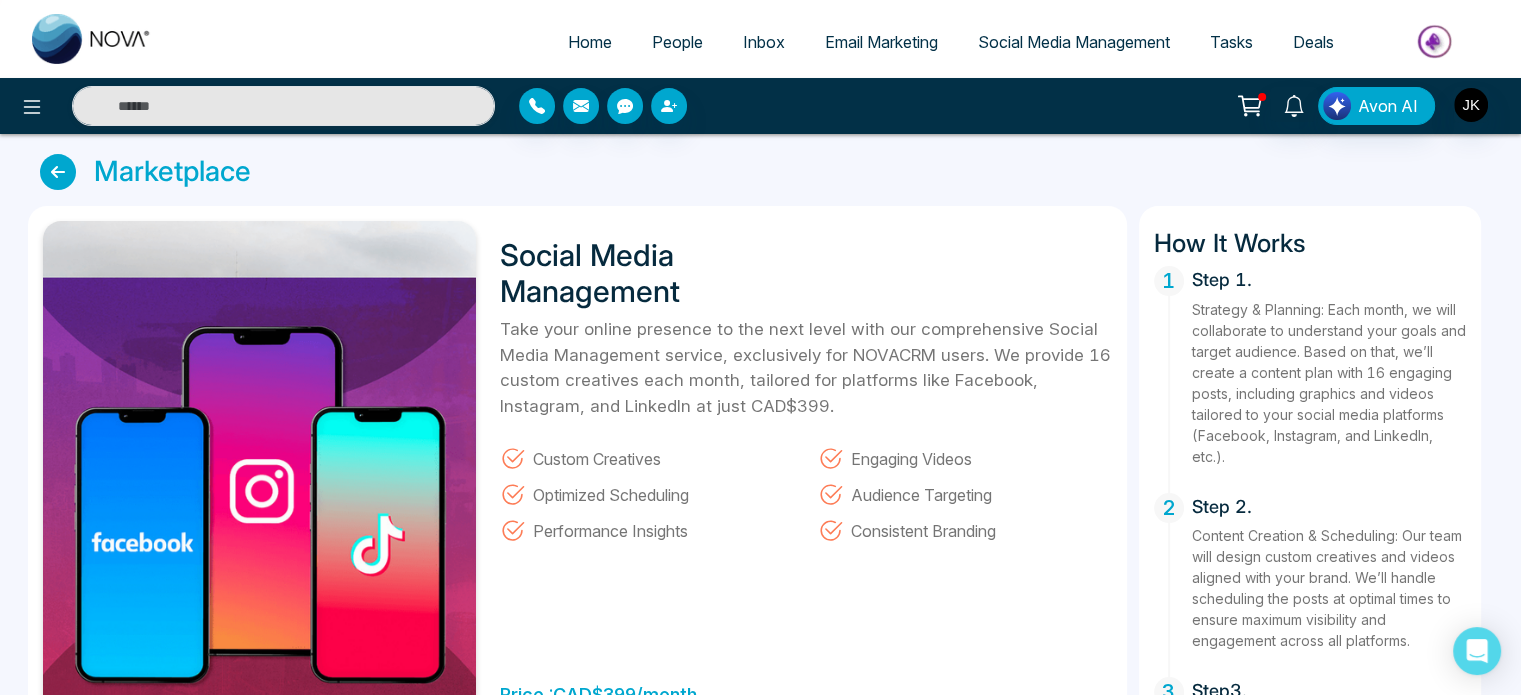 click at bounding box center (58, 172) 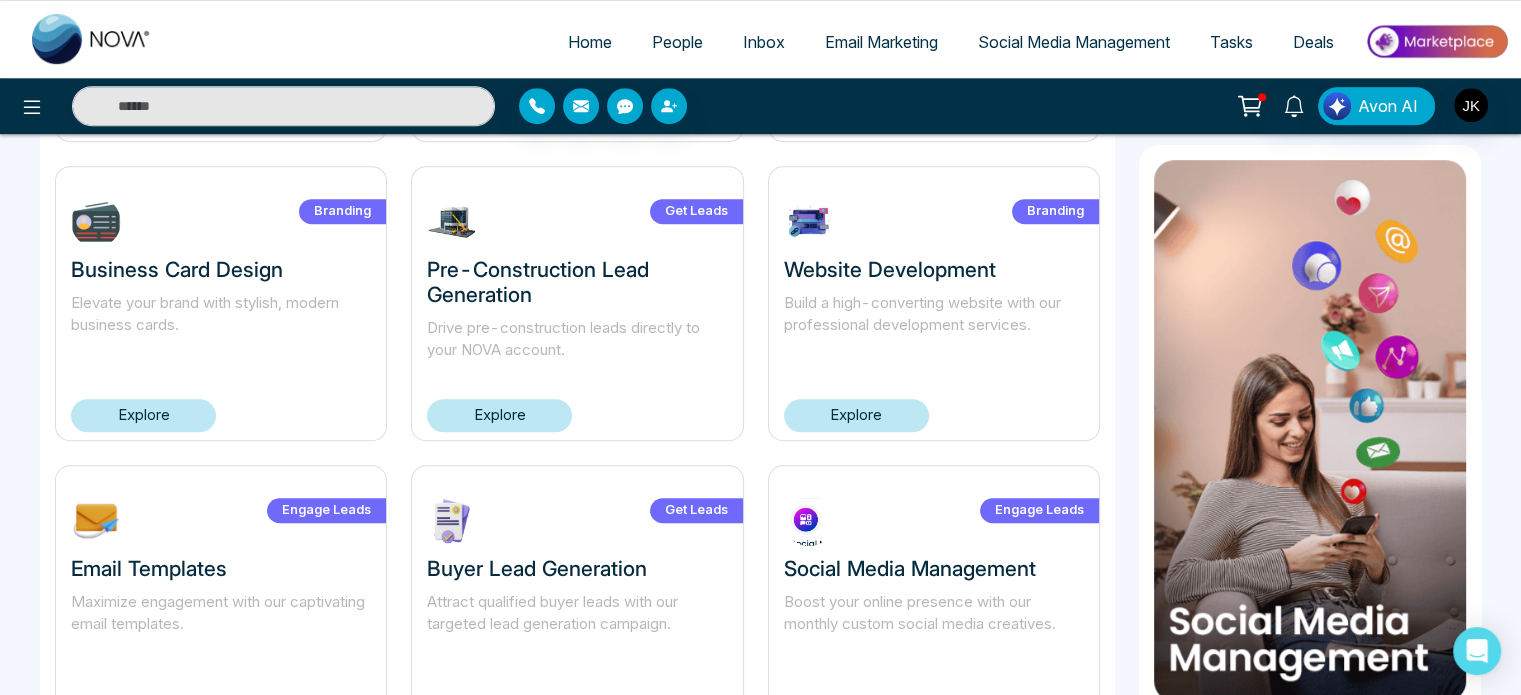 scroll, scrollTop: 1403, scrollLeft: 0, axis: vertical 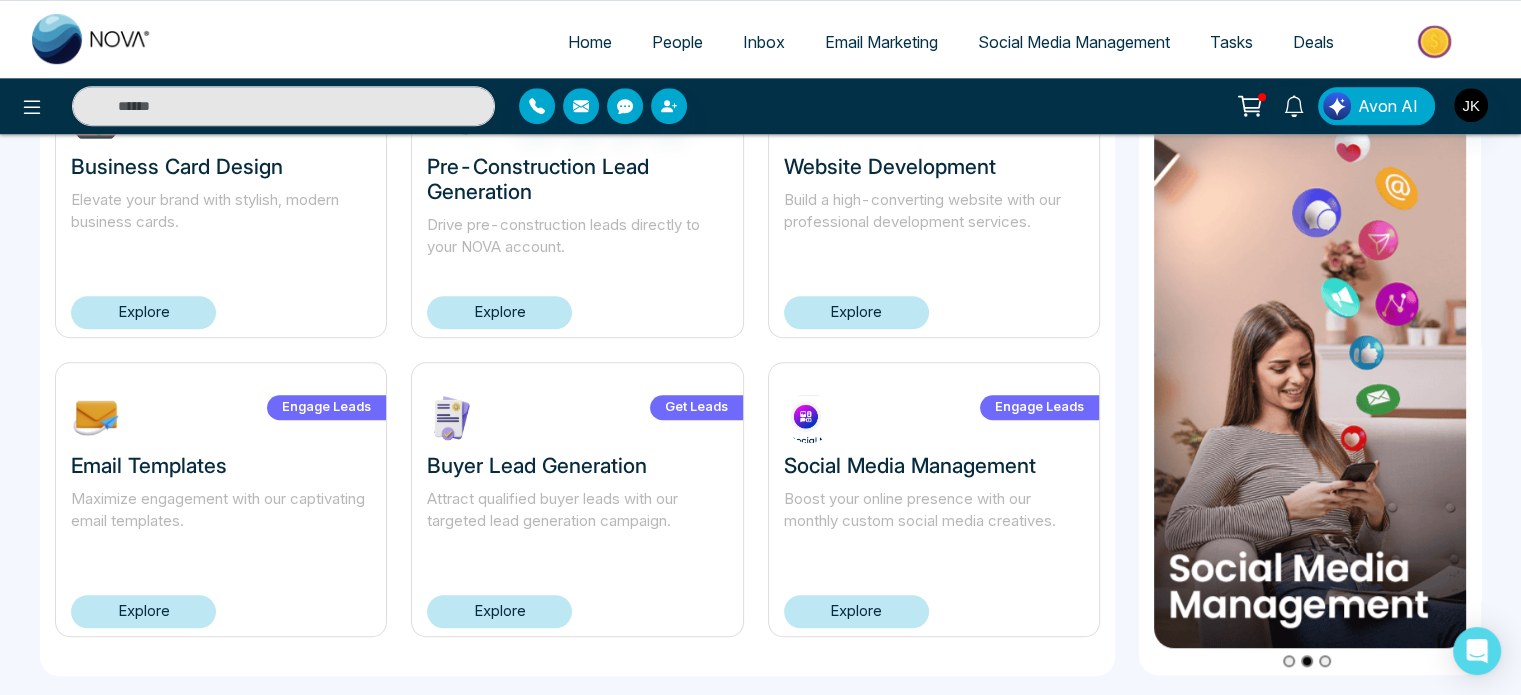 click on "Explore" at bounding box center [856, 611] 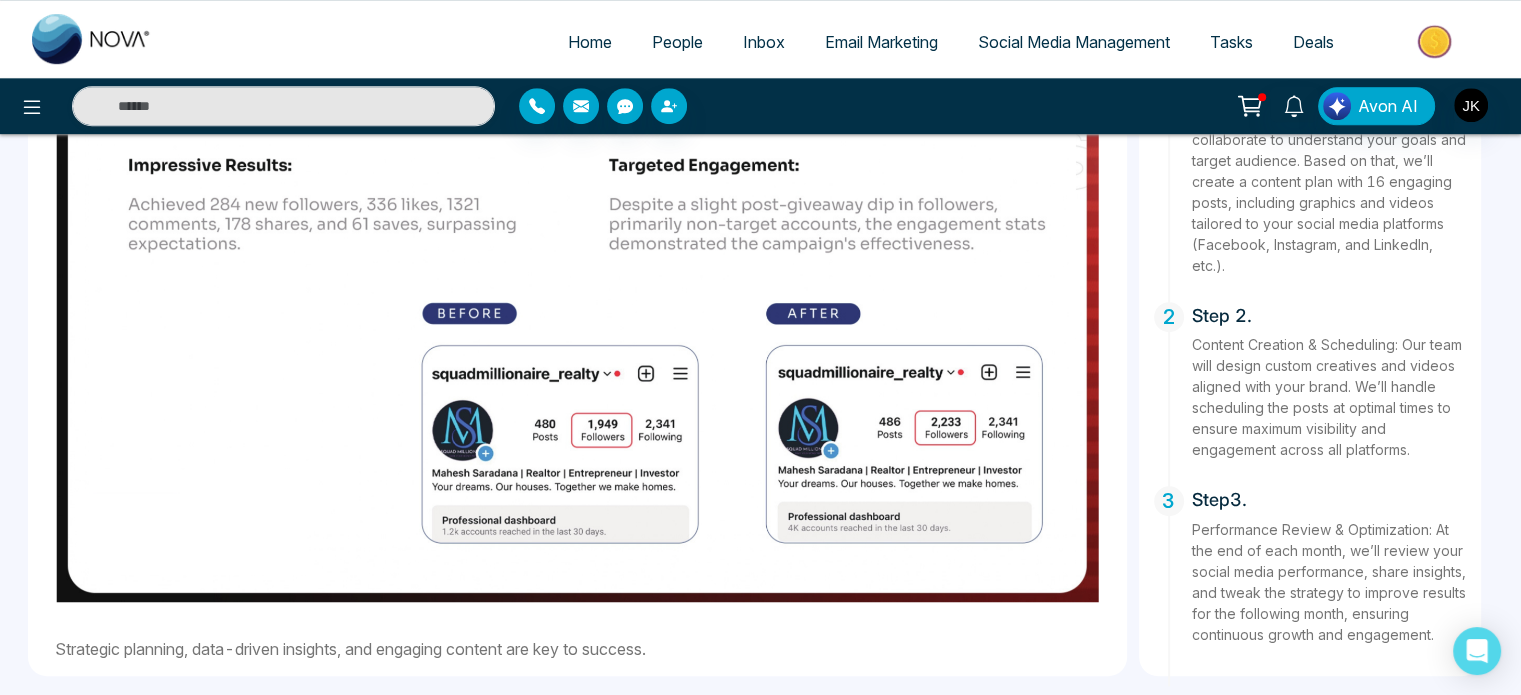 scroll, scrollTop: 0, scrollLeft: 0, axis: both 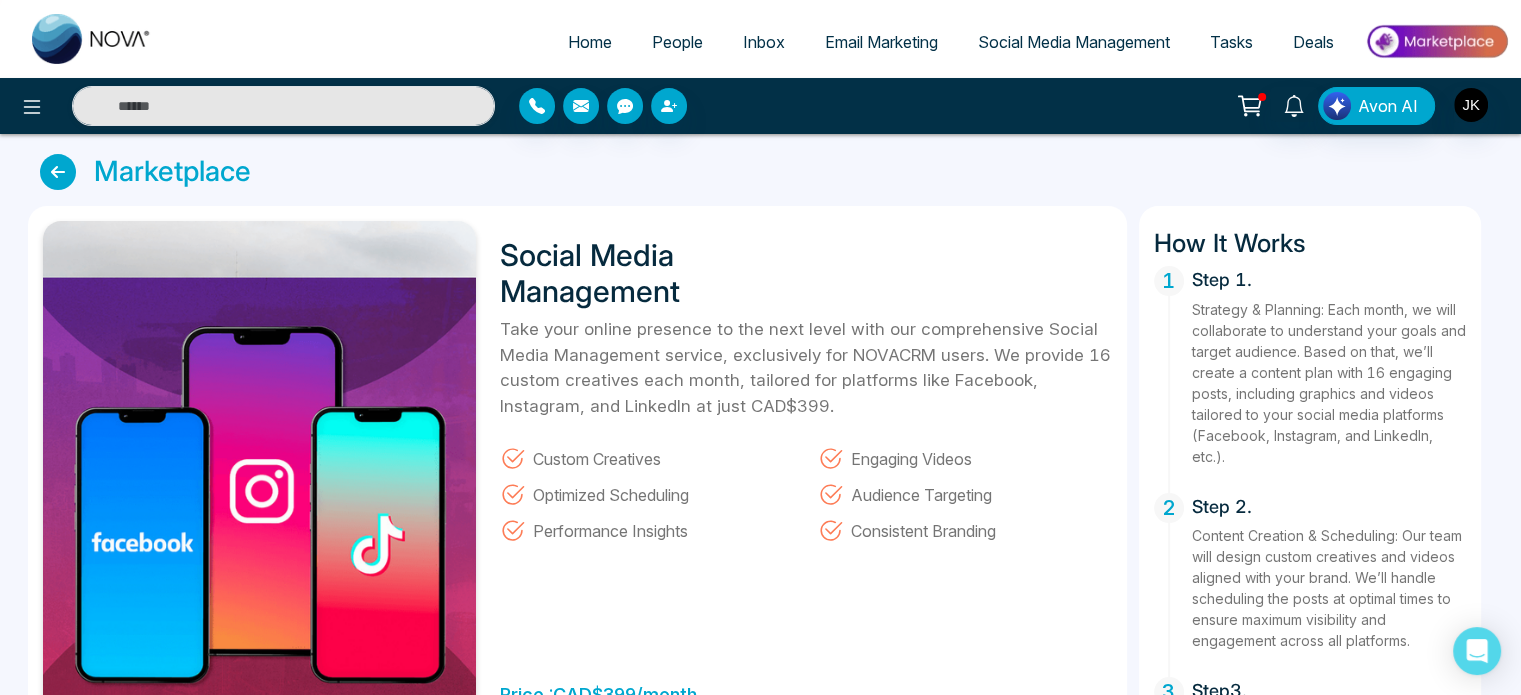 click at bounding box center [58, 172] 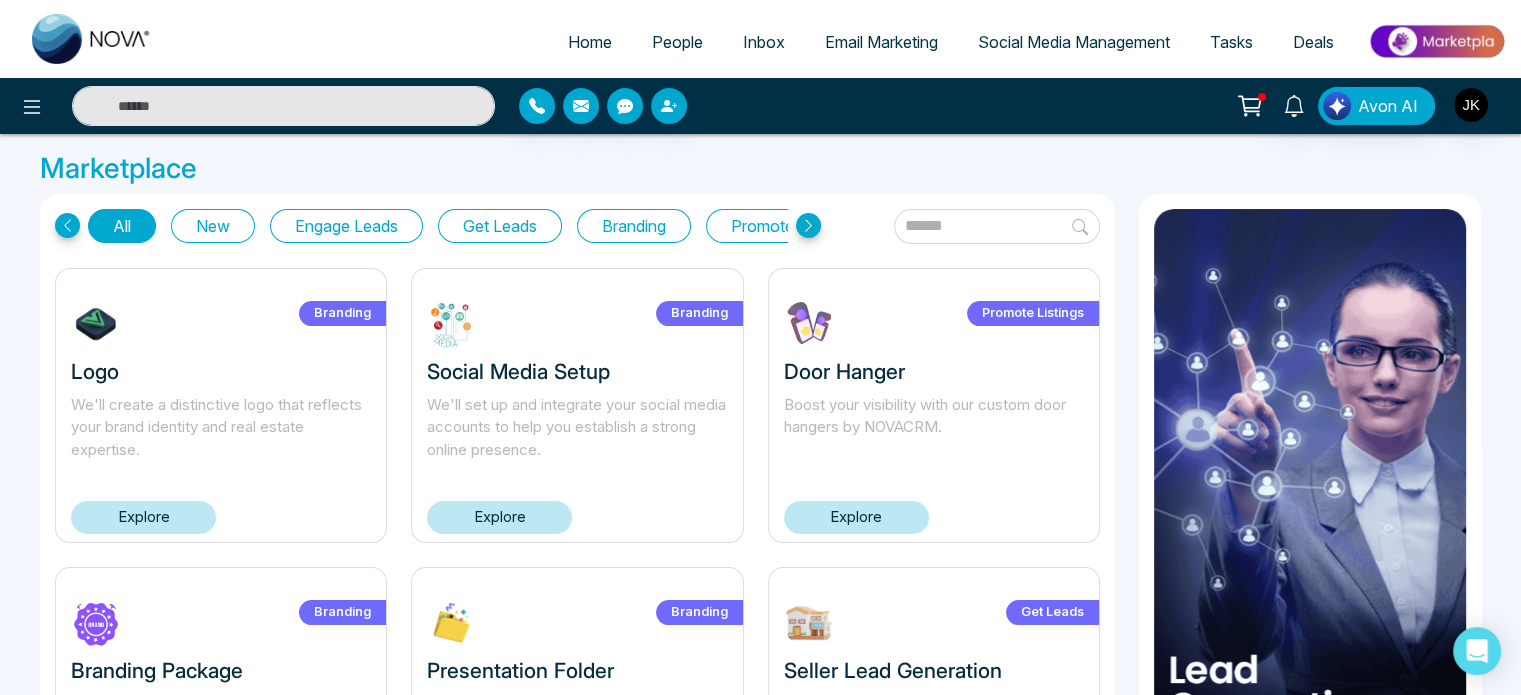 scroll, scrollTop: 0, scrollLeft: 0, axis: both 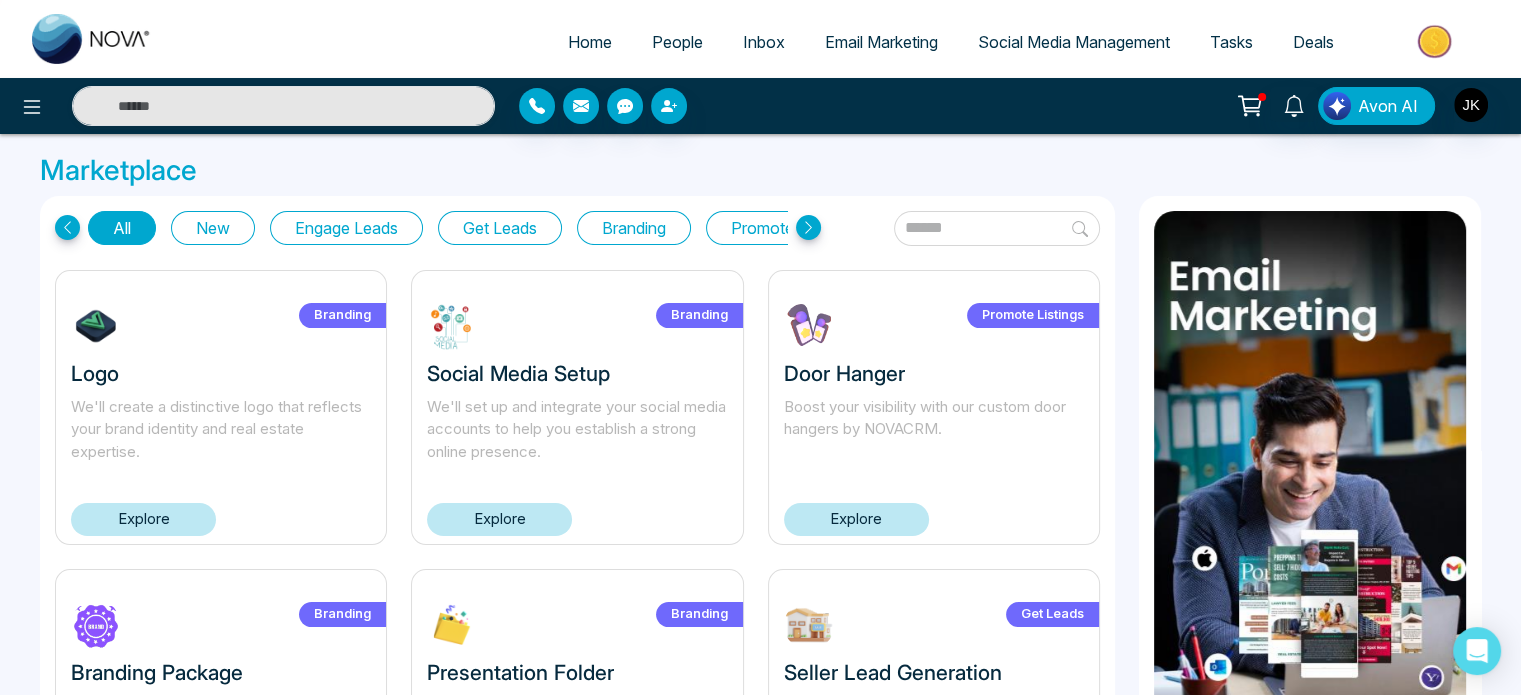 click on "All" at bounding box center (122, 228) 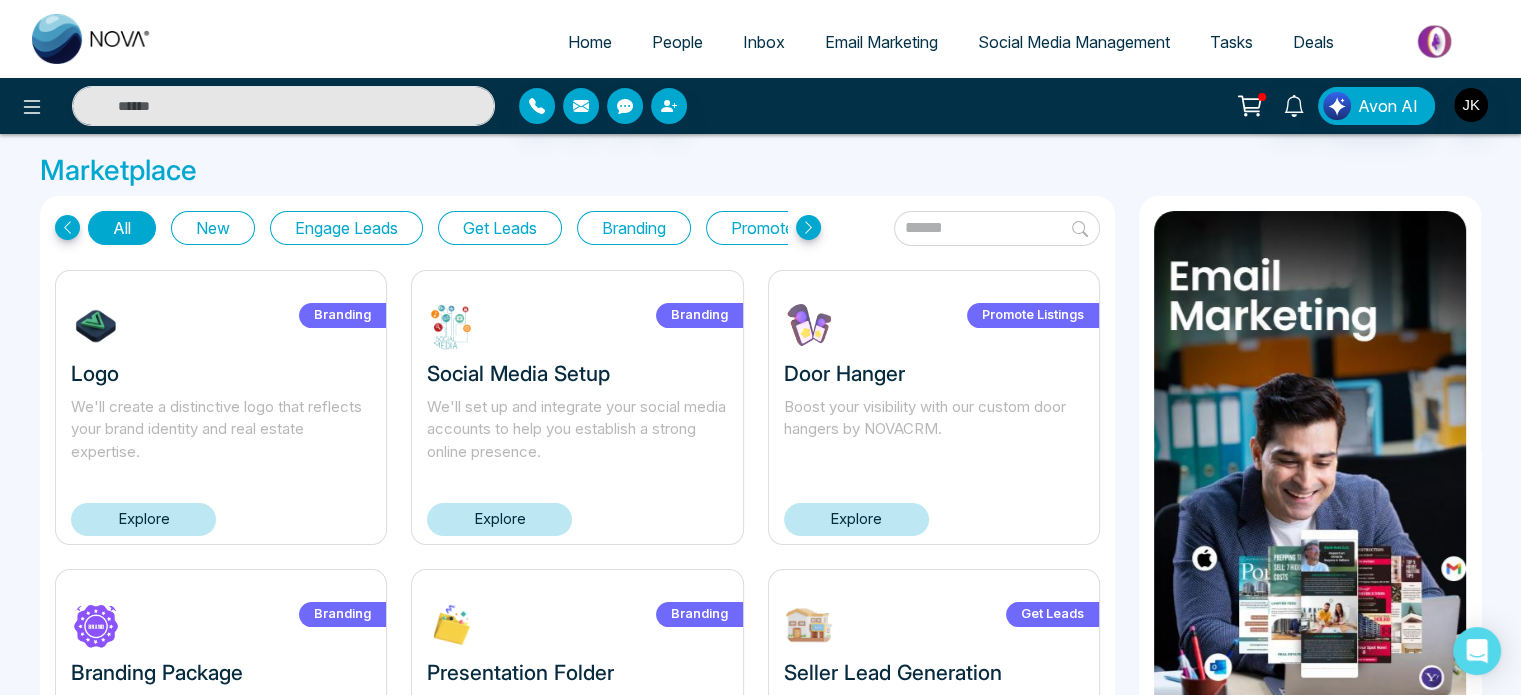 scroll, scrollTop: 1403, scrollLeft: 0, axis: vertical 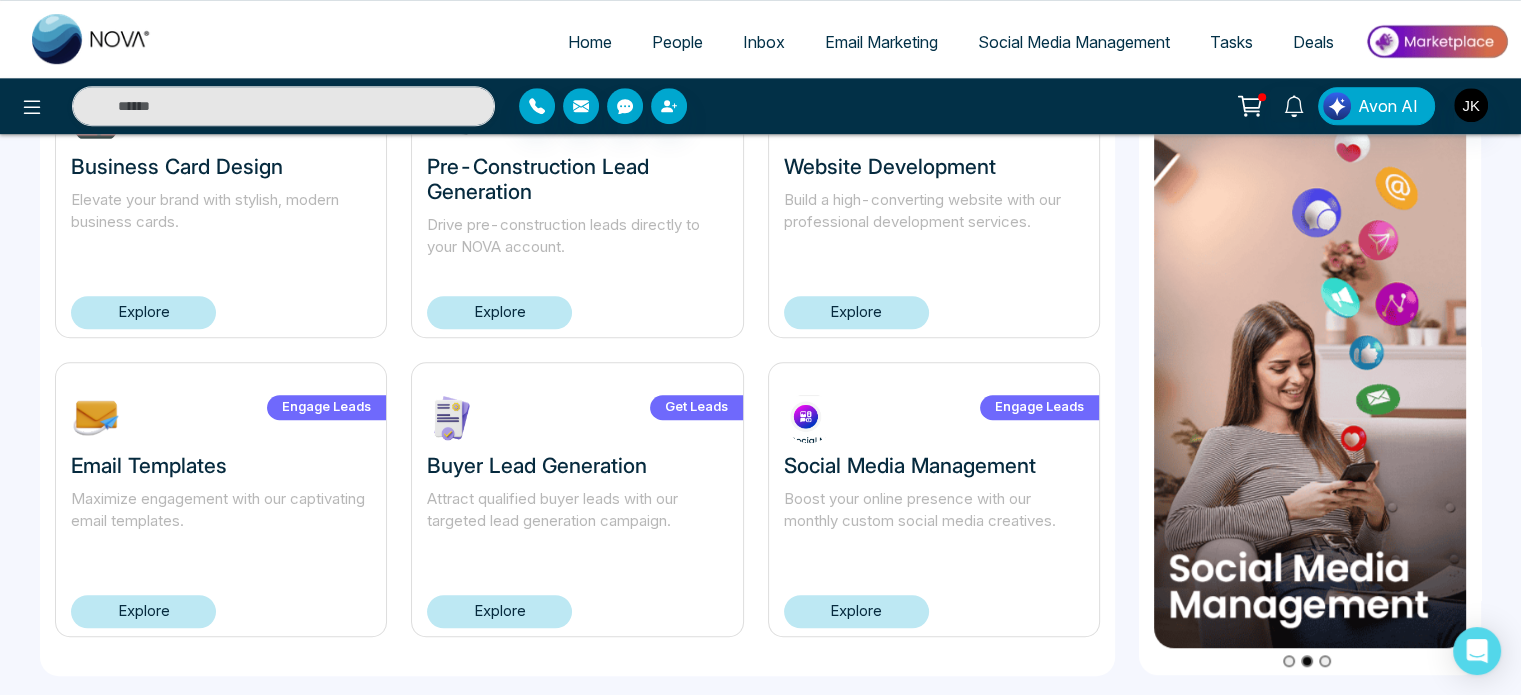 click on "Explore" at bounding box center [856, 312] 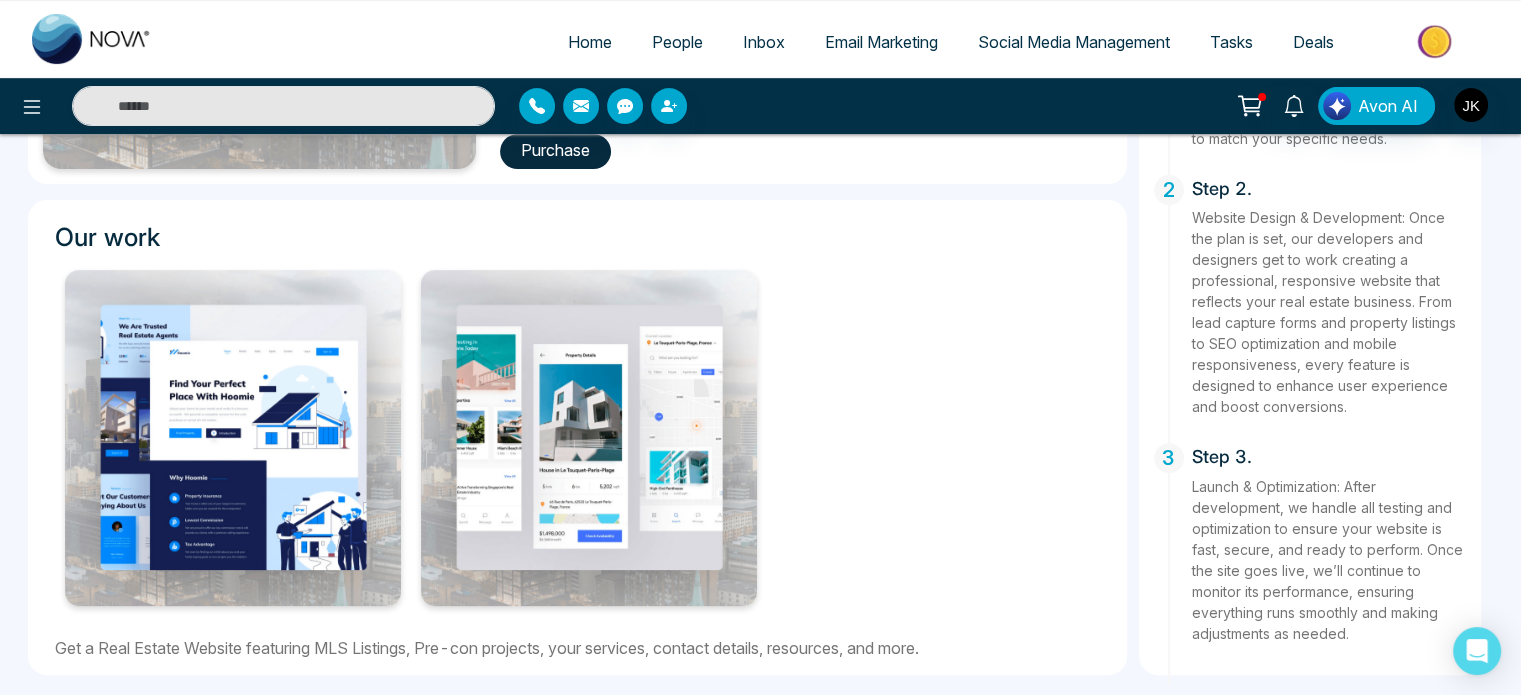 scroll, scrollTop: 170, scrollLeft: 0, axis: vertical 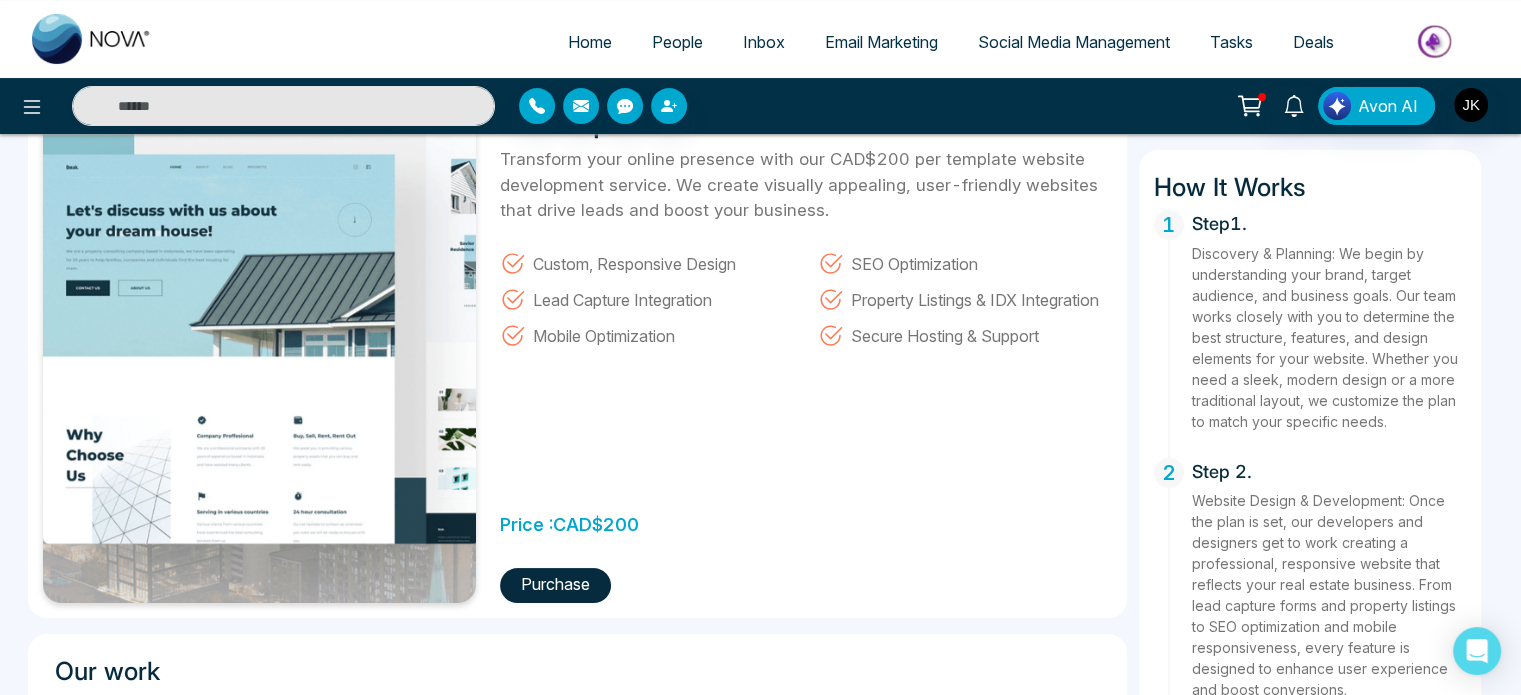click on "Purchase" at bounding box center [555, 585] 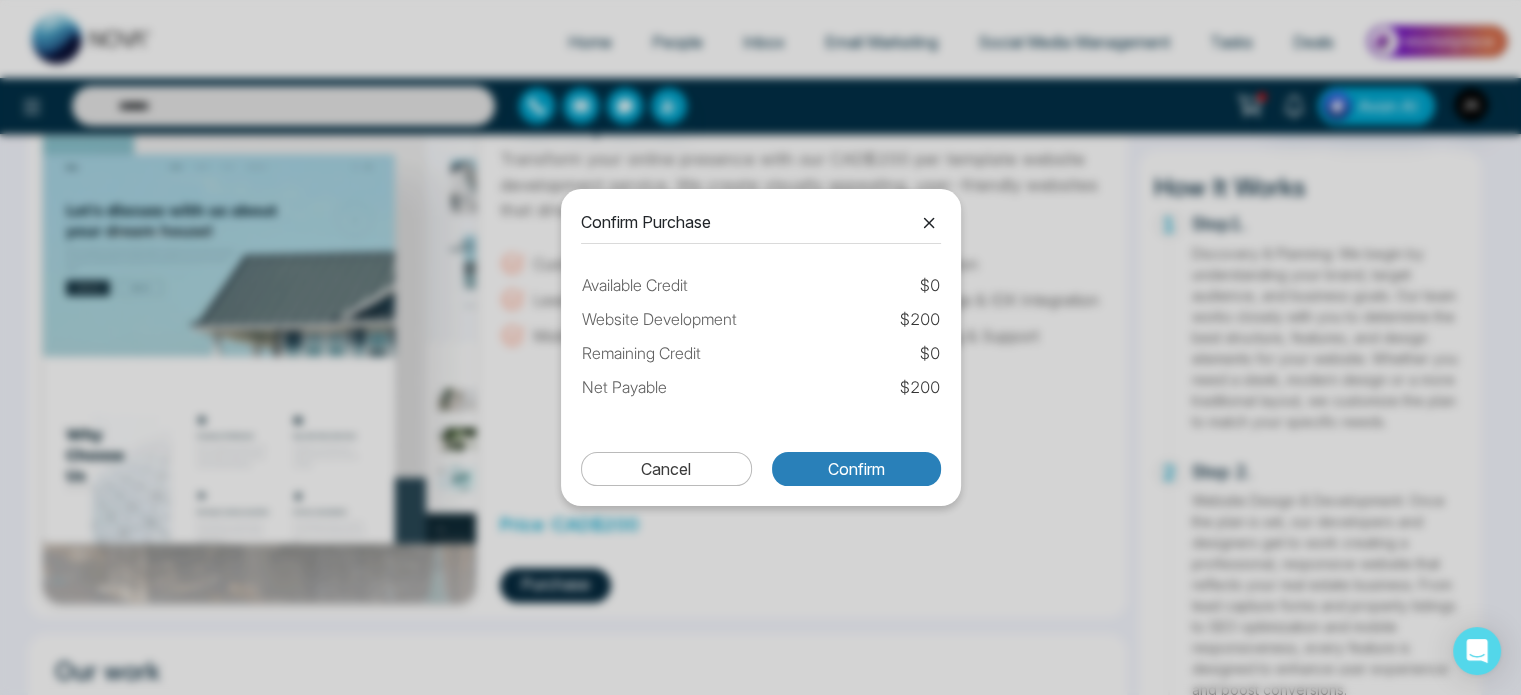 click on "Confirm" at bounding box center (856, 469) 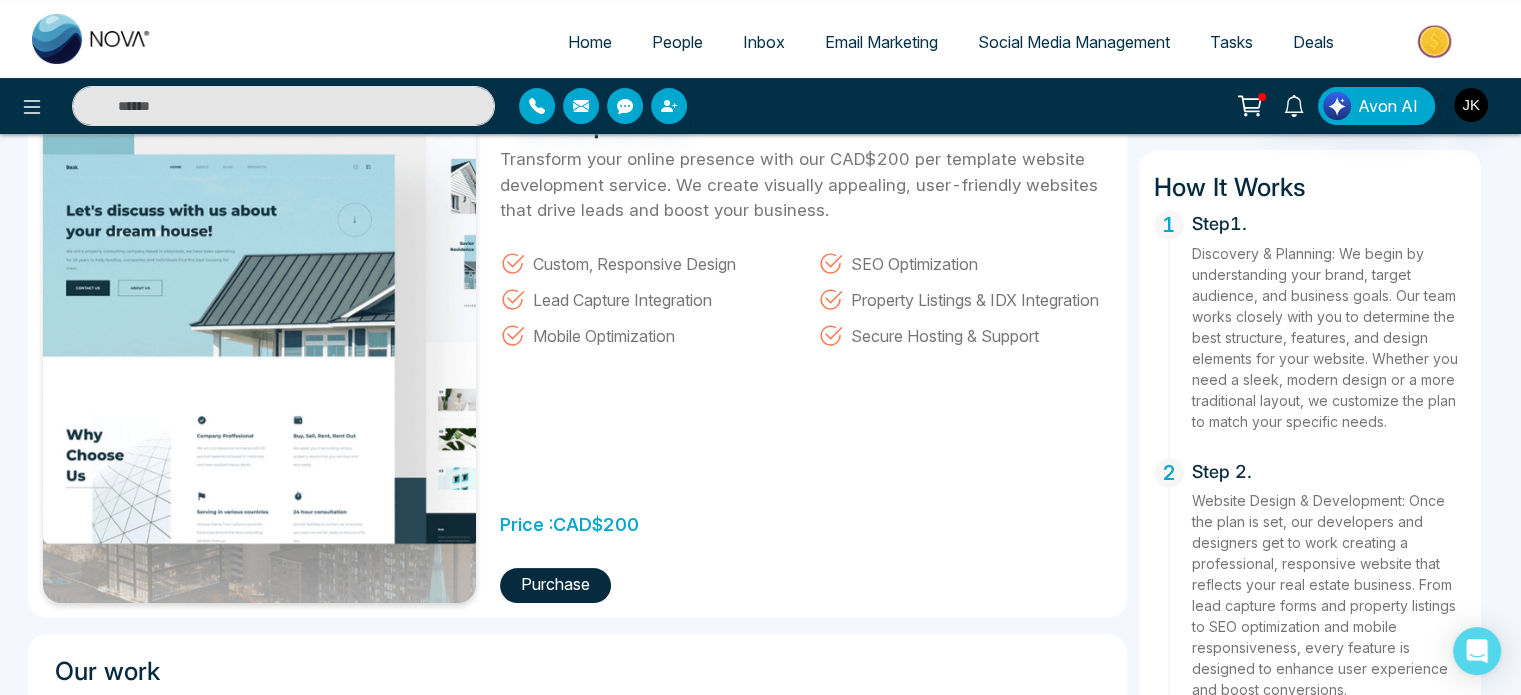 click on "Purchase" at bounding box center [555, 585] 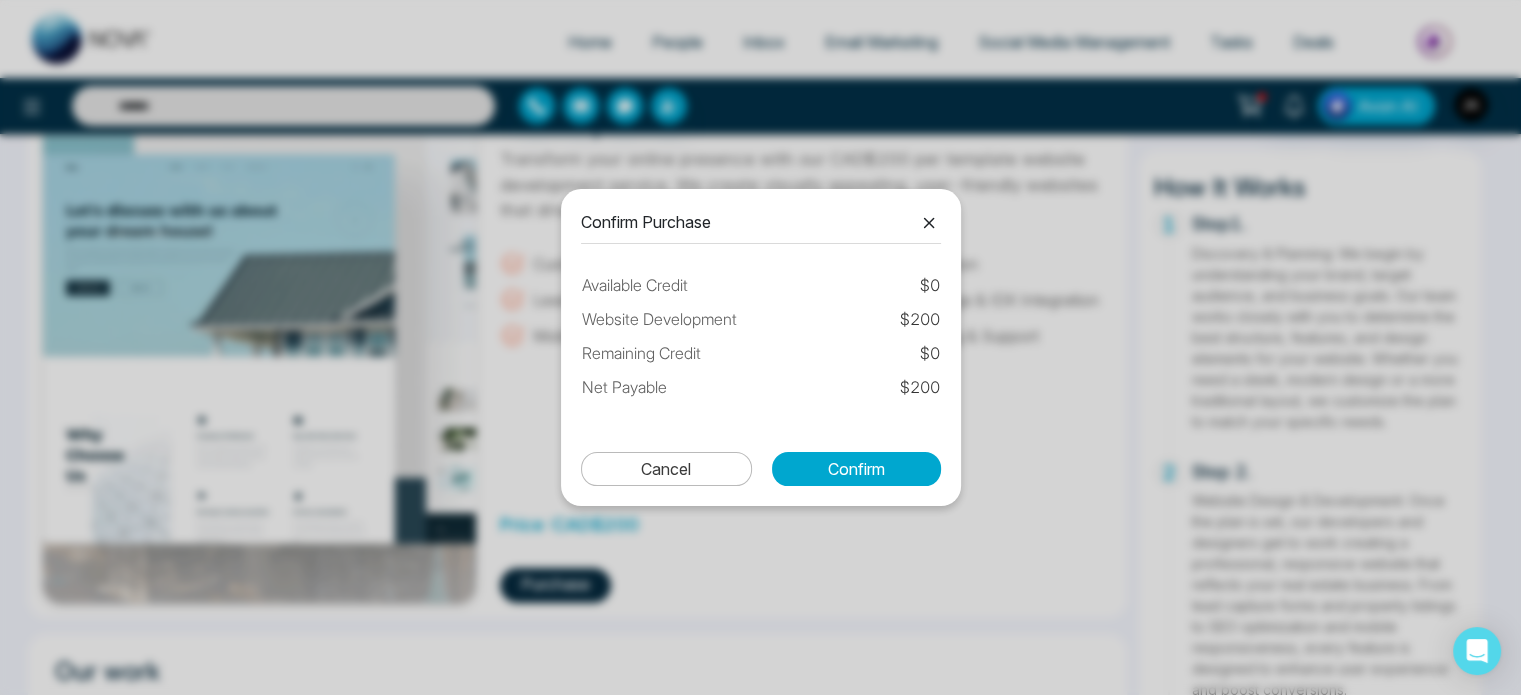 scroll, scrollTop: 0, scrollLeft: 0, axis: both 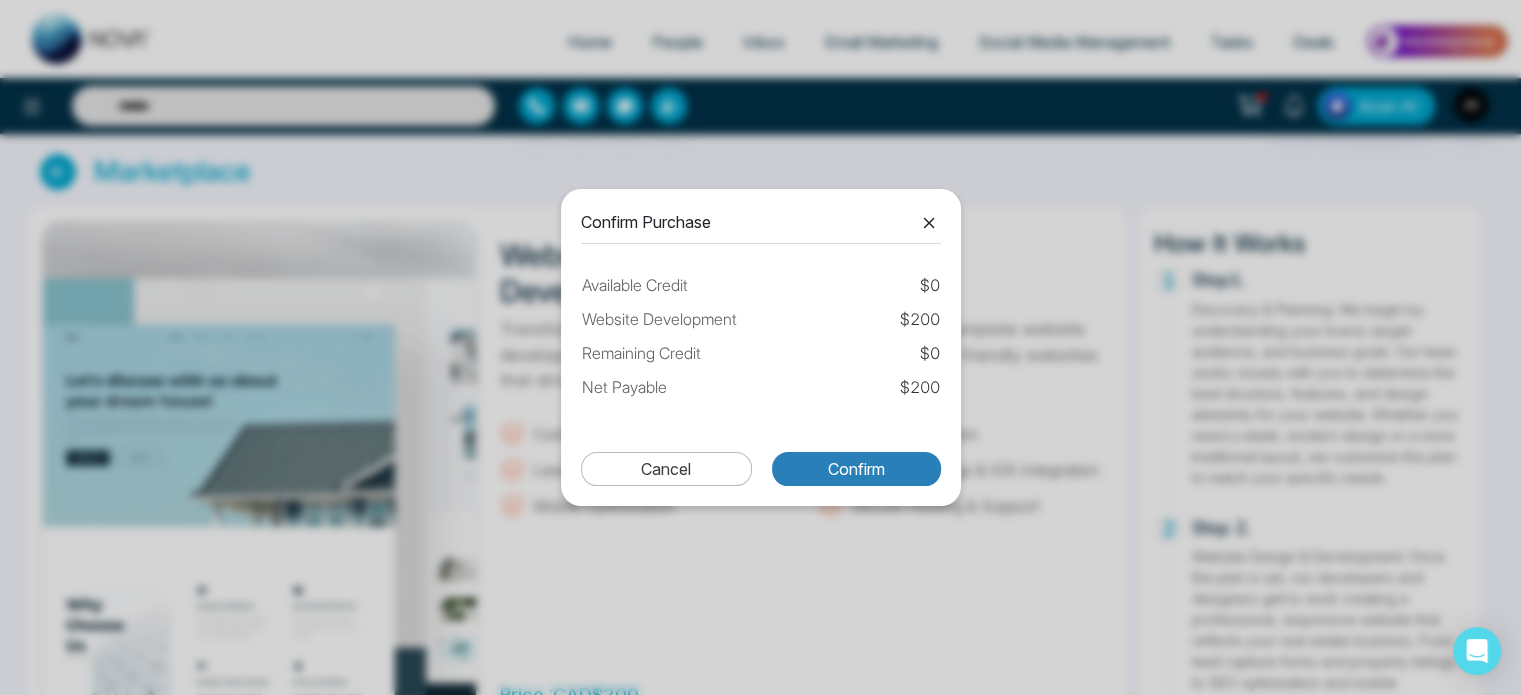 click on "Confirm" at bounding box center (856, 469) 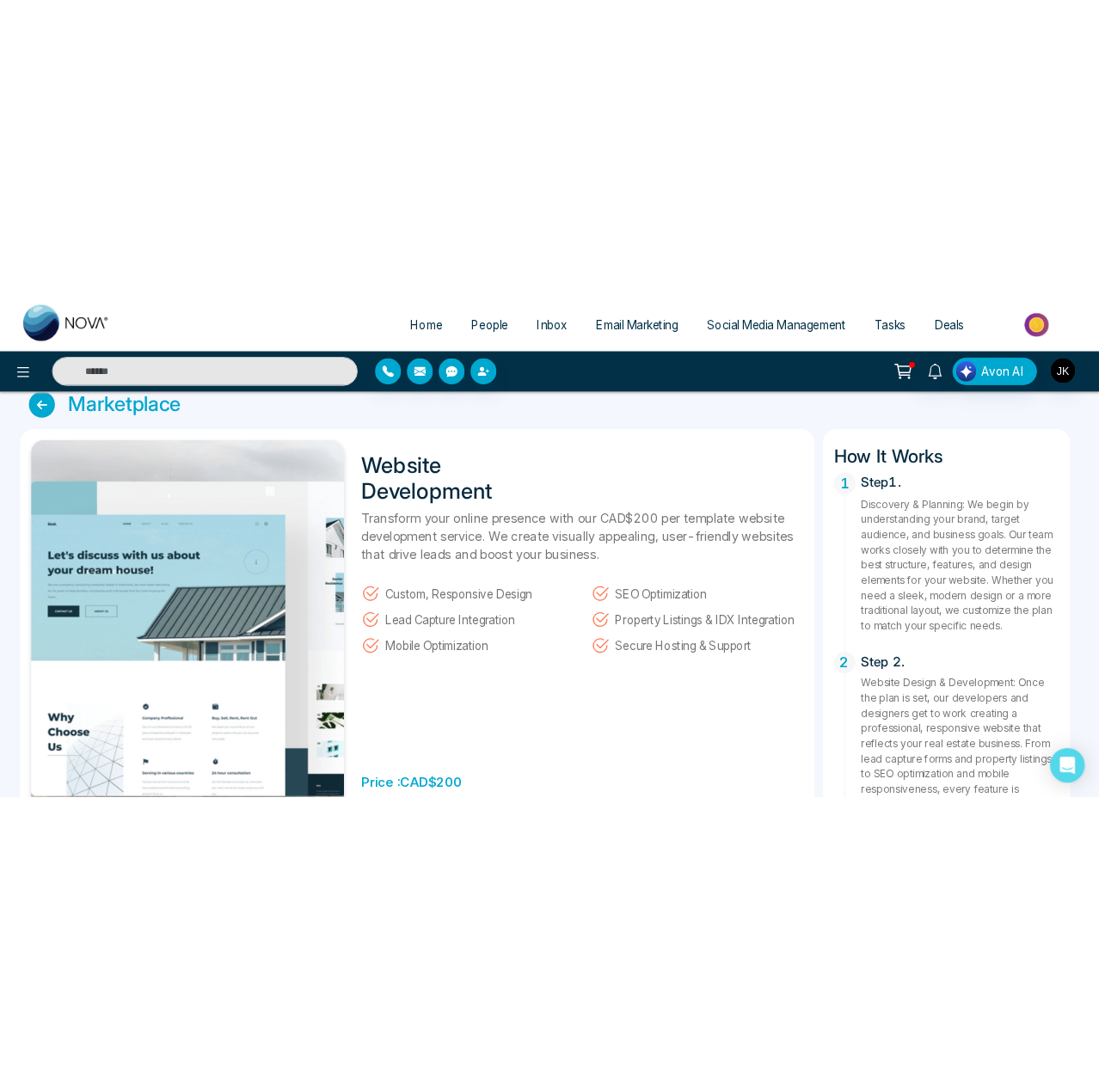 scroll, scrollTop: 0, scrollLeft: 0, axis: both 